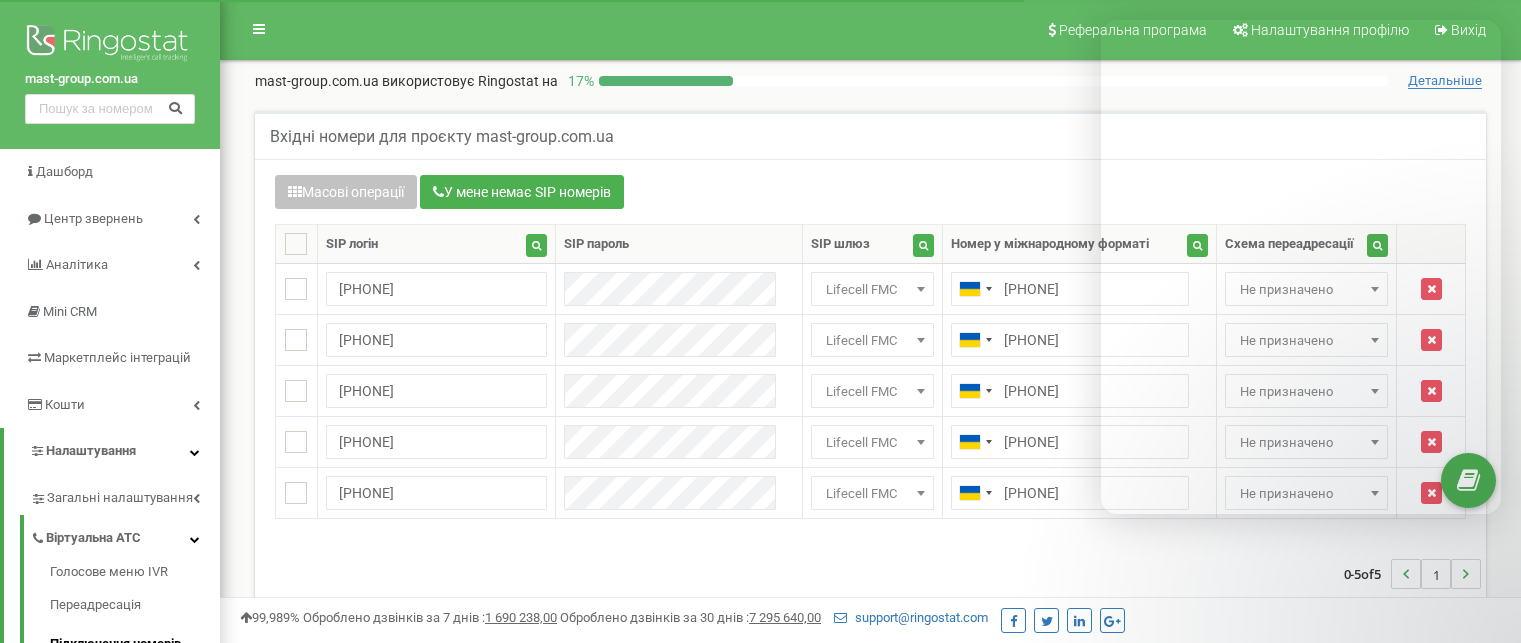 scroll, scrollTop: 0, scrollLeft: 0, axis: both 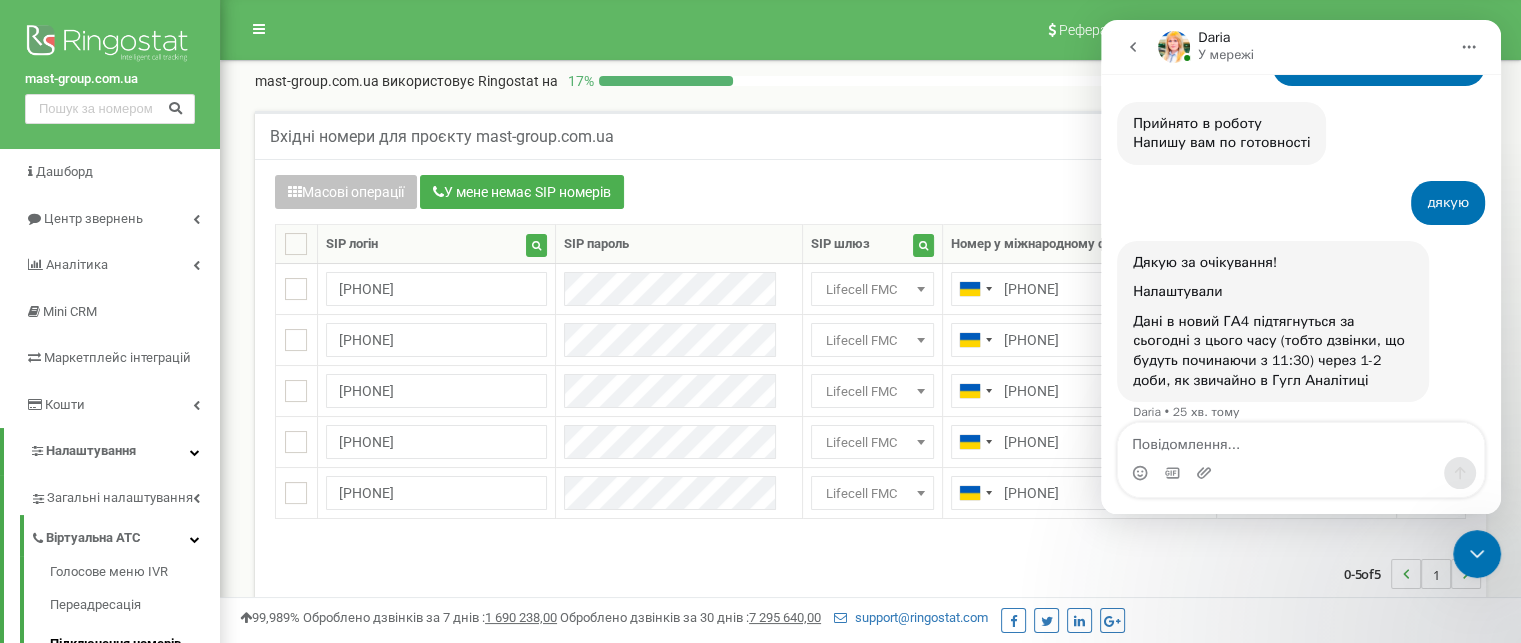click at bounding box center [1301, 440] 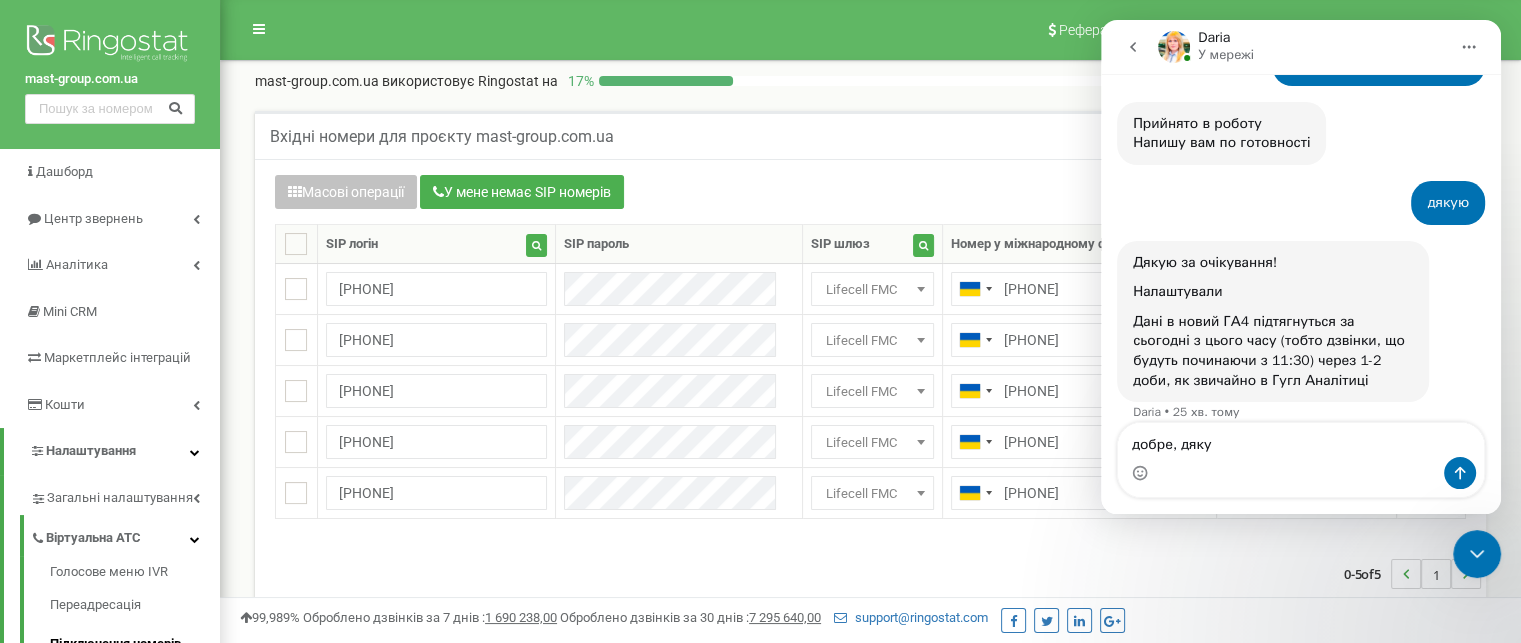type on "добре, дякую" 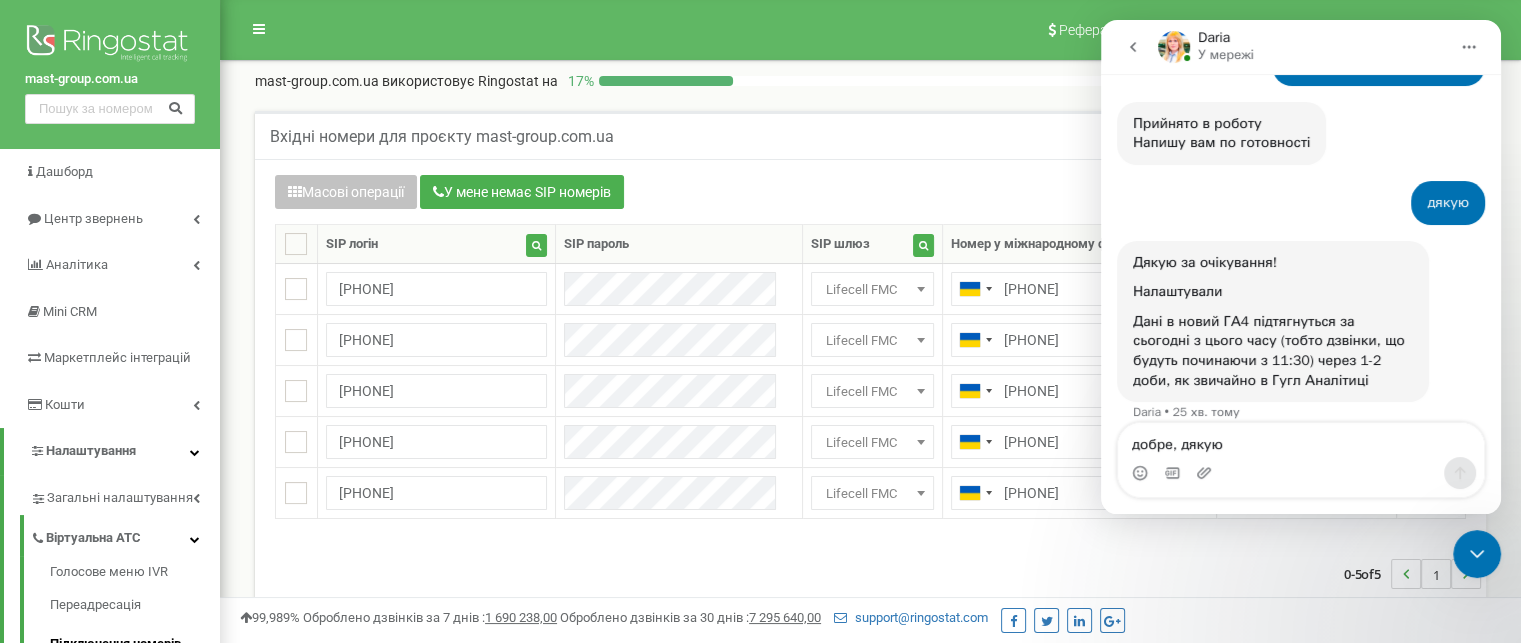 type 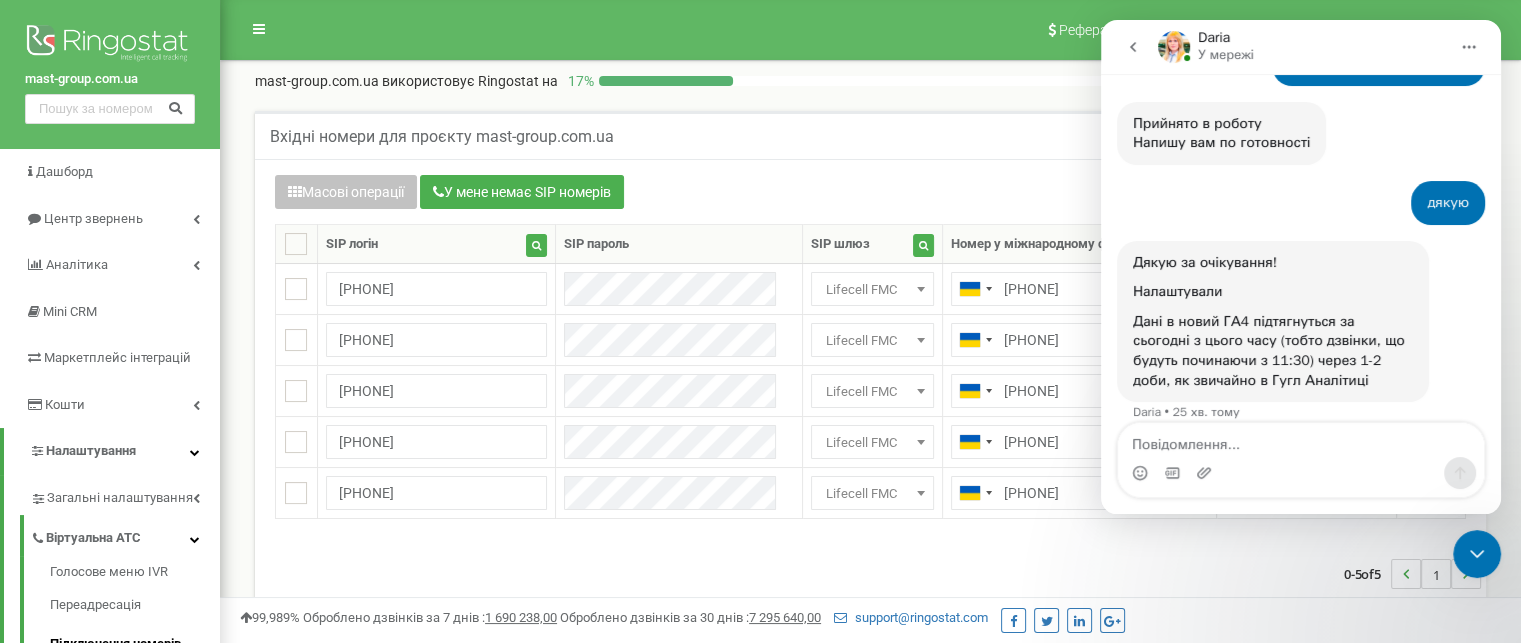 scroll, scrollTop: 823, scrollLeft: 0, axis: vertical 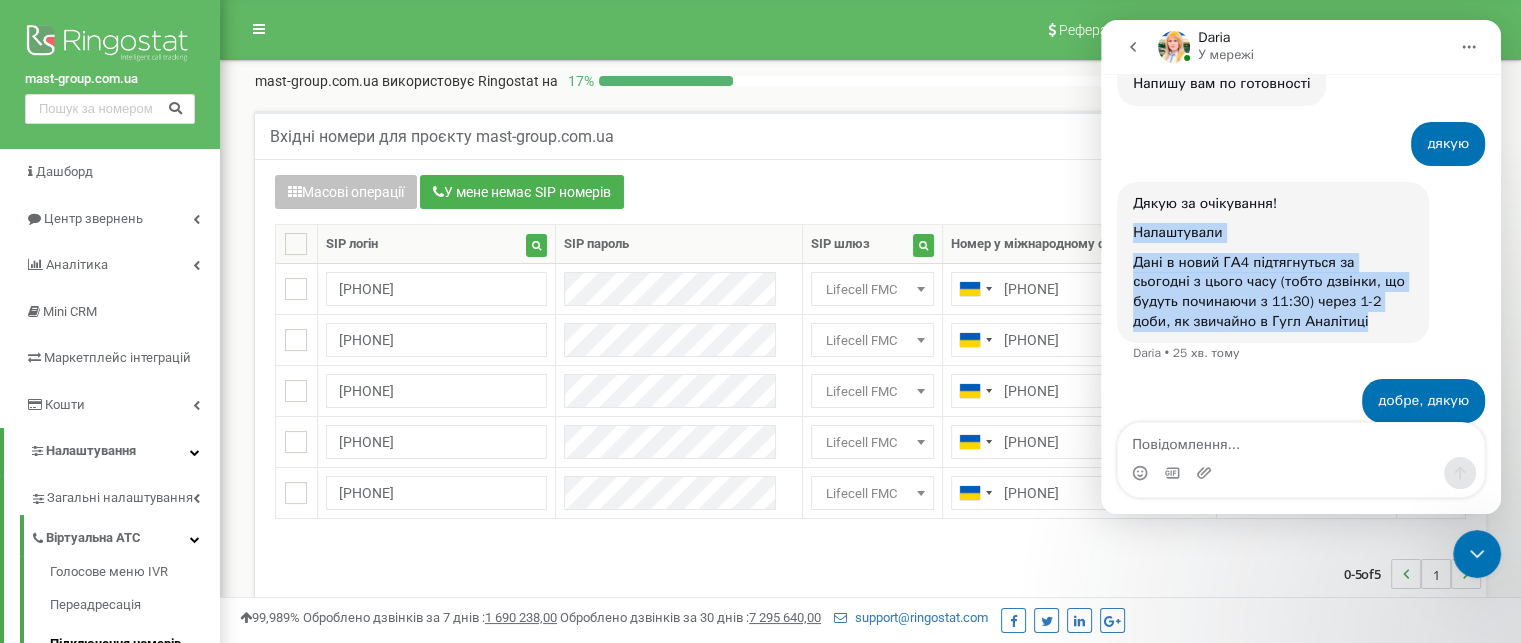 drag, startPoint x: 1134, startPoint y: 209, endPoint x: 1318, endPoint y: 305, distance: 207.53795 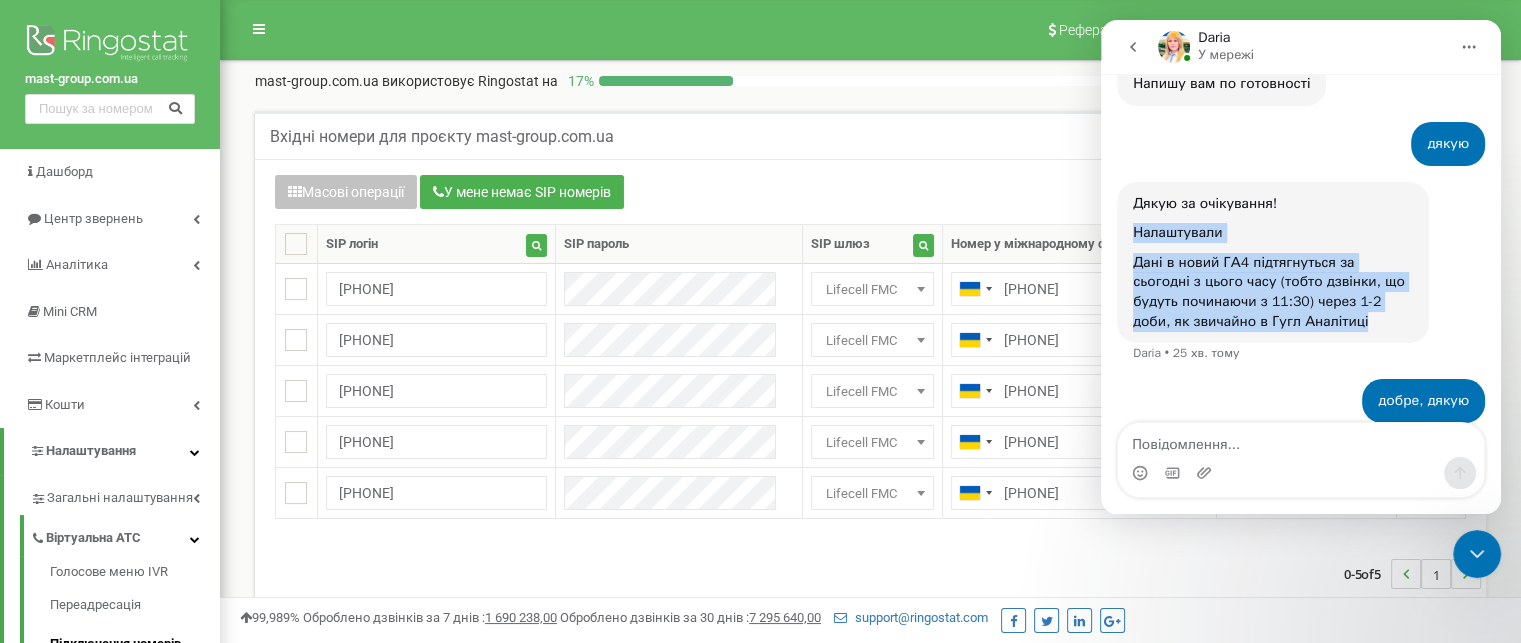 copy on "Налаштували   Дані в новий ГА4 підтягнуться за сьогодні з цього часу (тобто дзвінки, що будуть починаючи з 11:30) через 1-2 доби, як звичайно в Гугл Аналітиці" 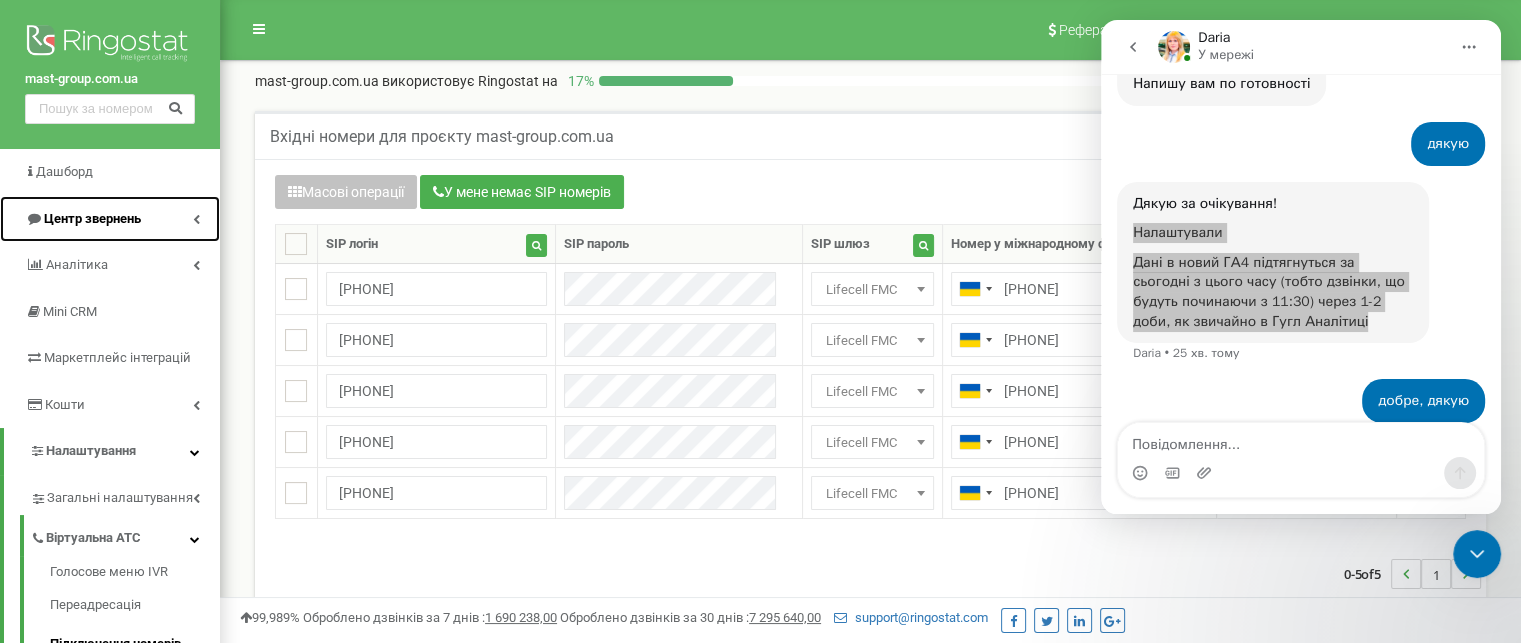 click on "Центр звернень" at bounding box center [83, 219] 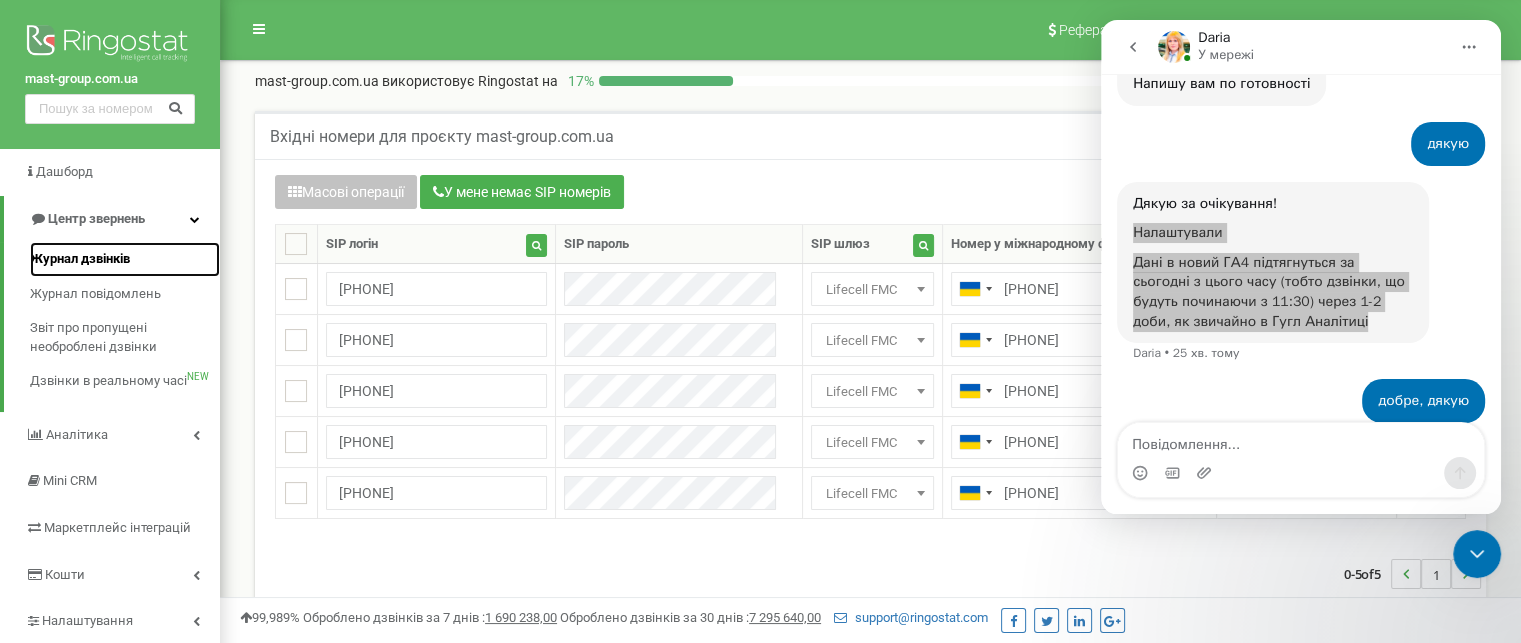 click on "Журнал дзвінків" at bounding box center [80, 259] 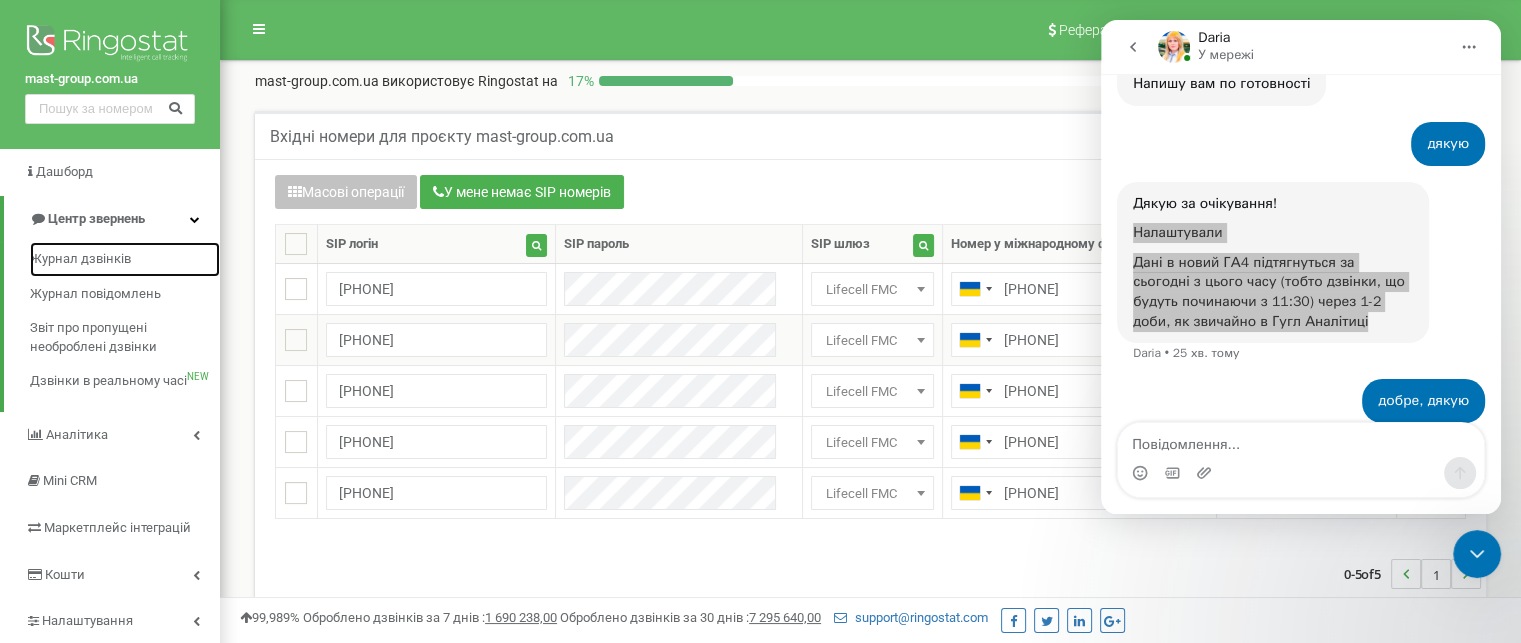 scroll, scrollTop: 900, scrollLeft: 0, axis: vertical 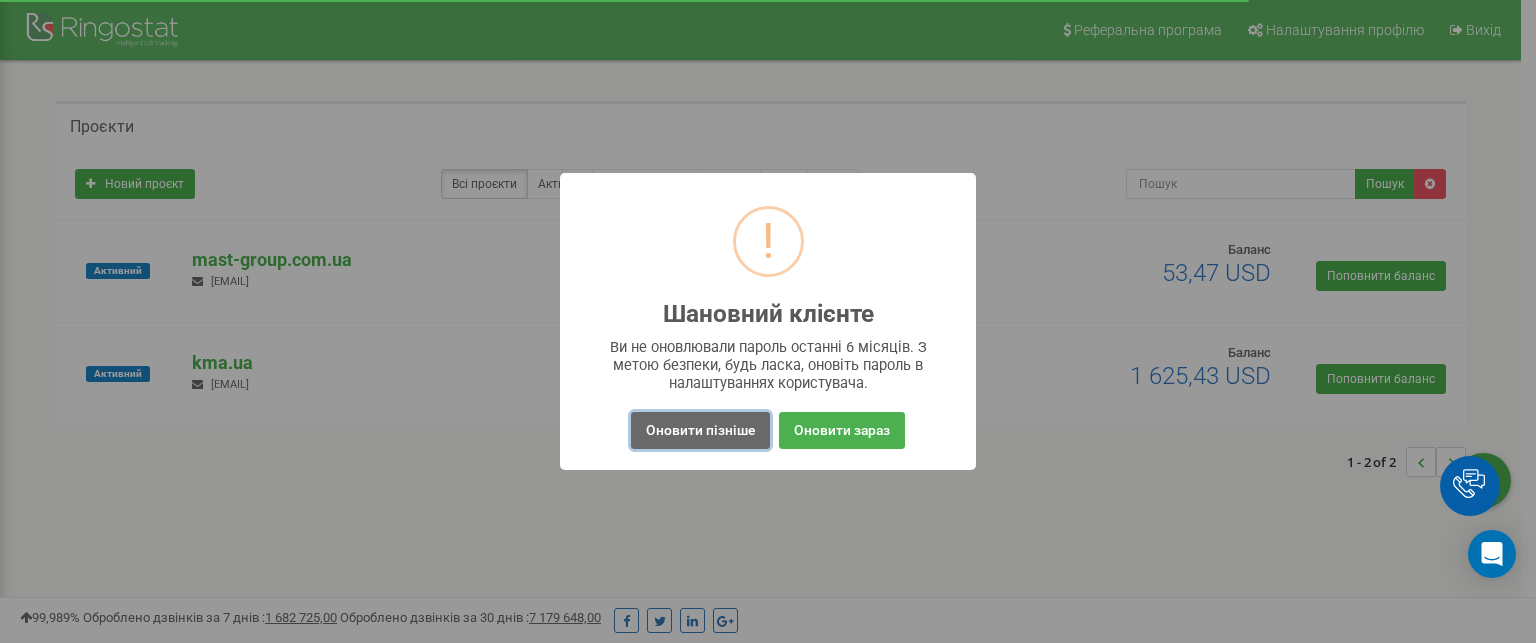 click on "Оновити пізніше" at bounding box center (700, 430) 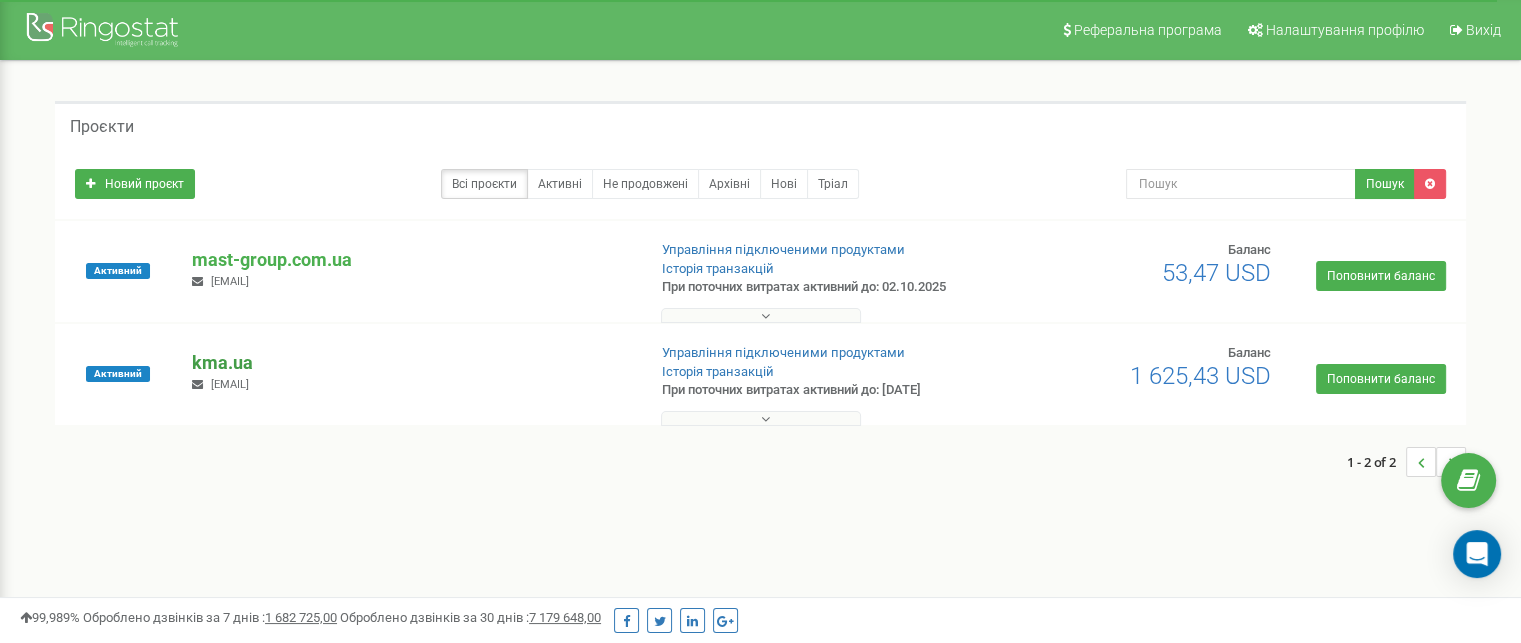 click on "kma.ua" at bounding box center [410, 363] 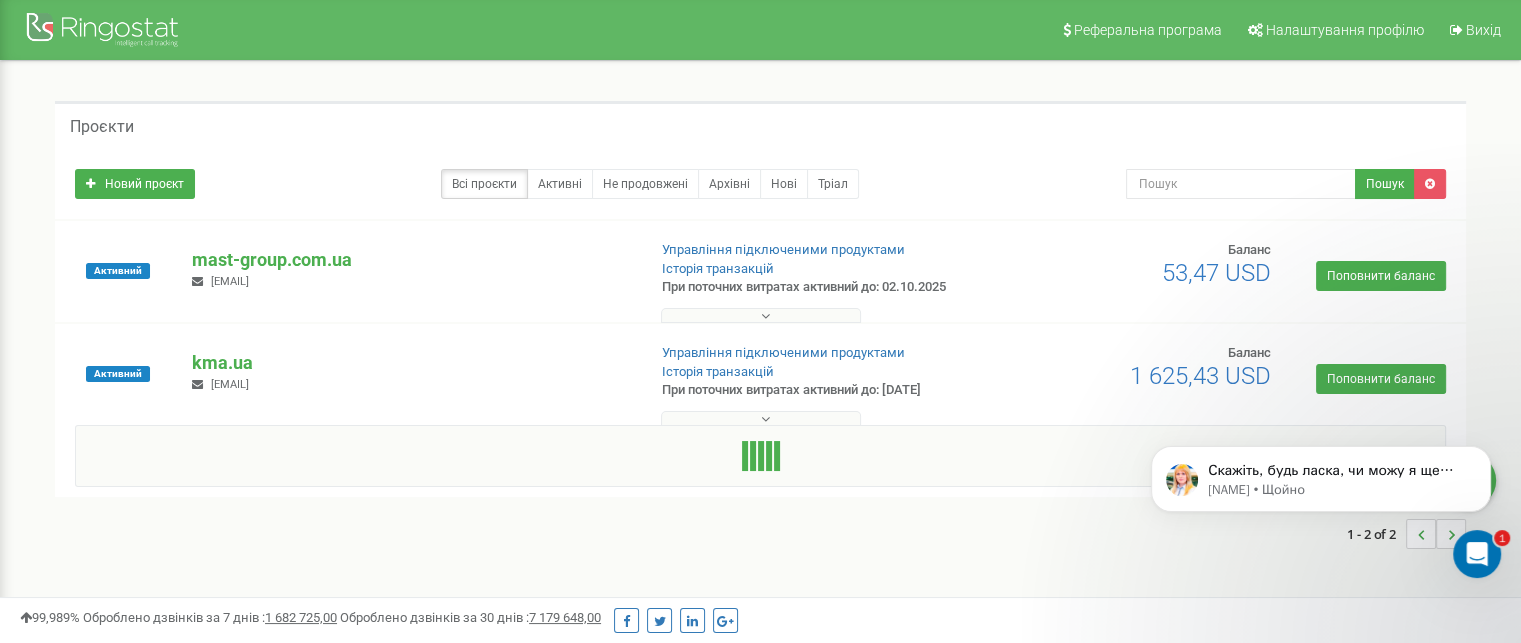 scroll, scrollTop: 0, scrollLeft: 0, axis: both 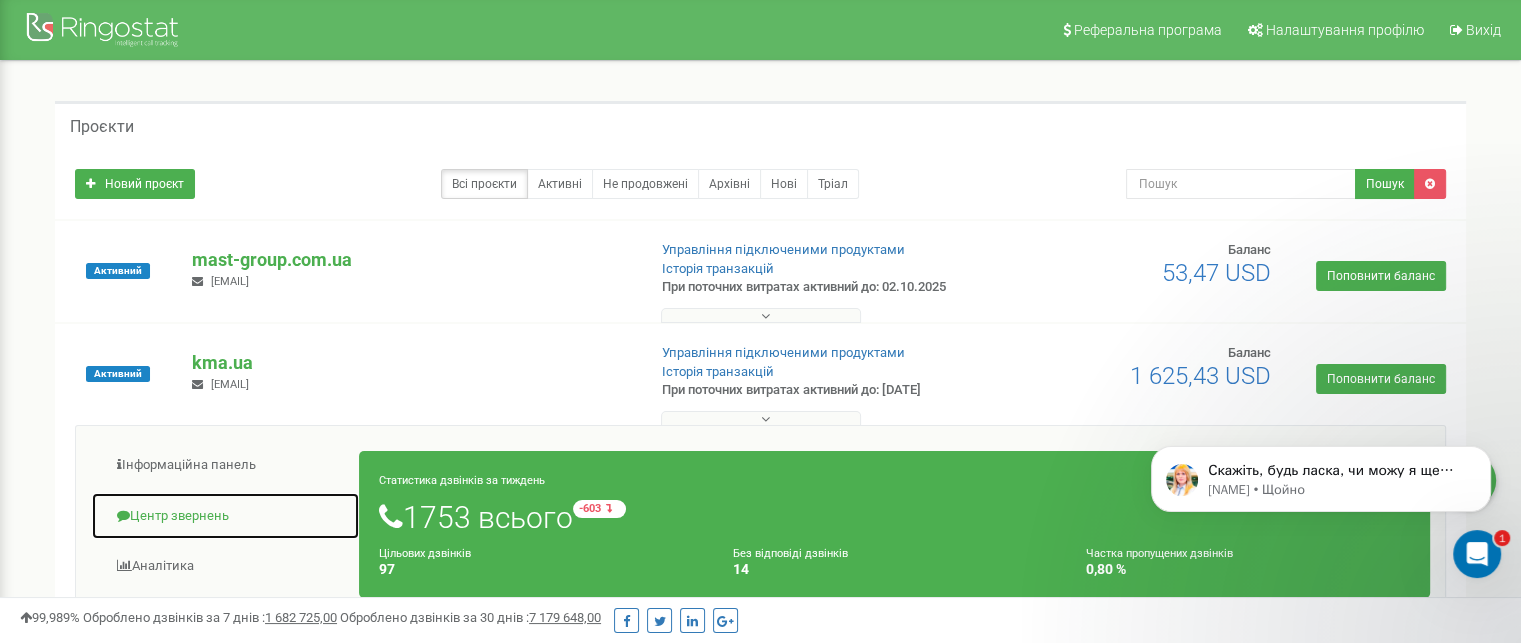 click on "Центр звернень" at bounding box center (225, 516) 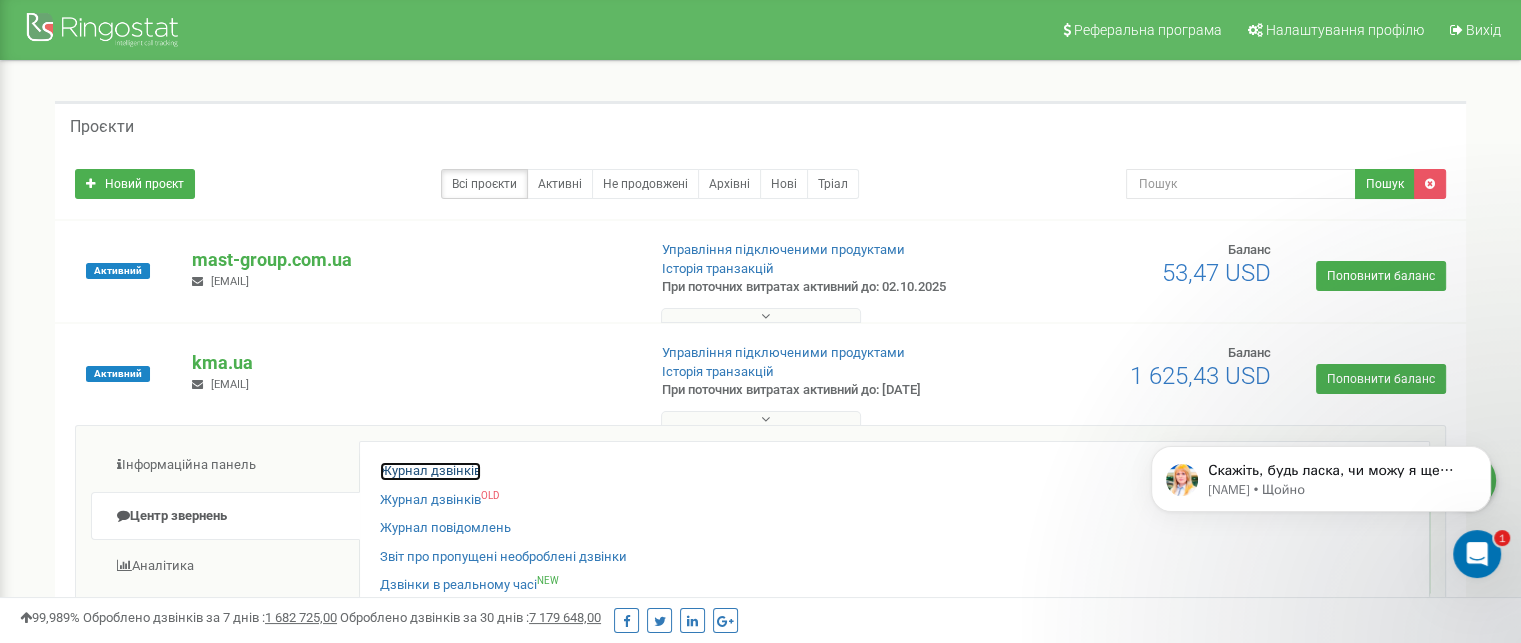 click on "Журнал дзвінків" at bounding box center [430, 471] 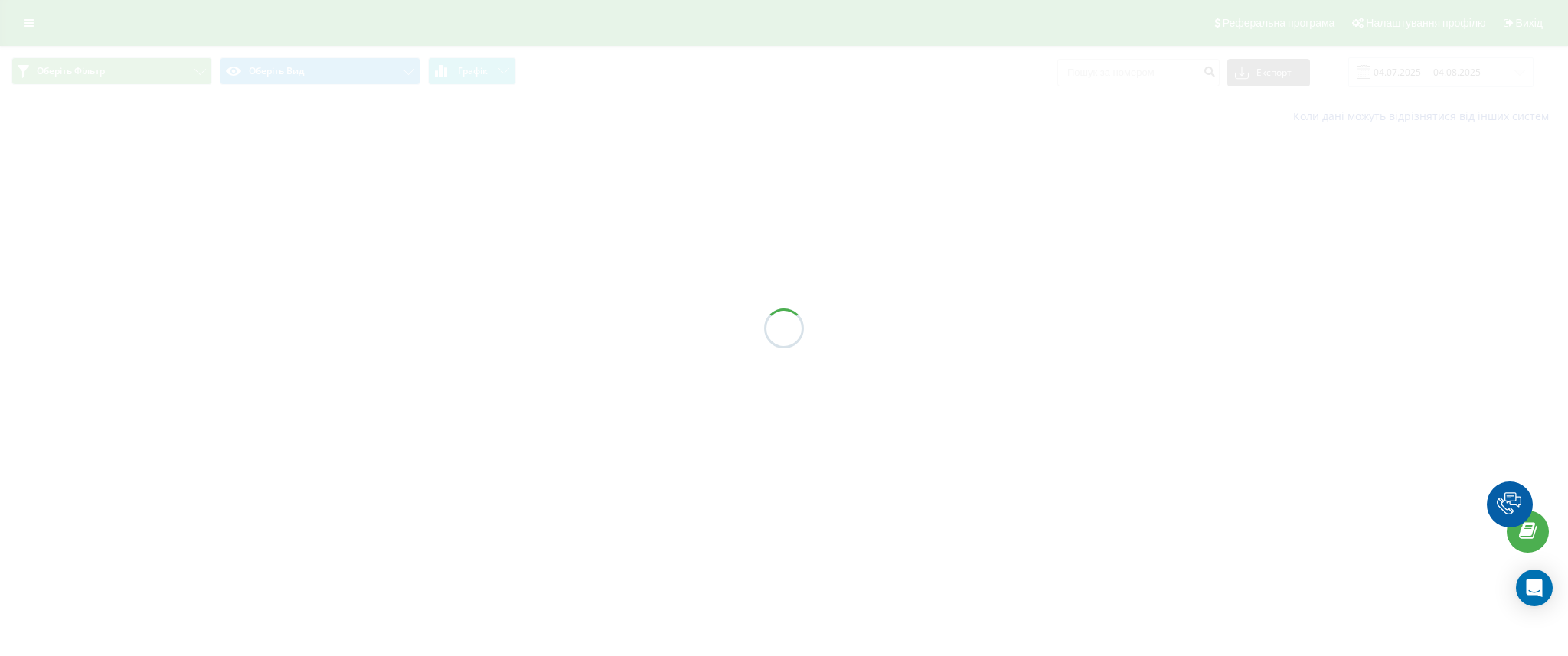 scroll, scrollTop: 0, scrollLeft: 0, axis: both 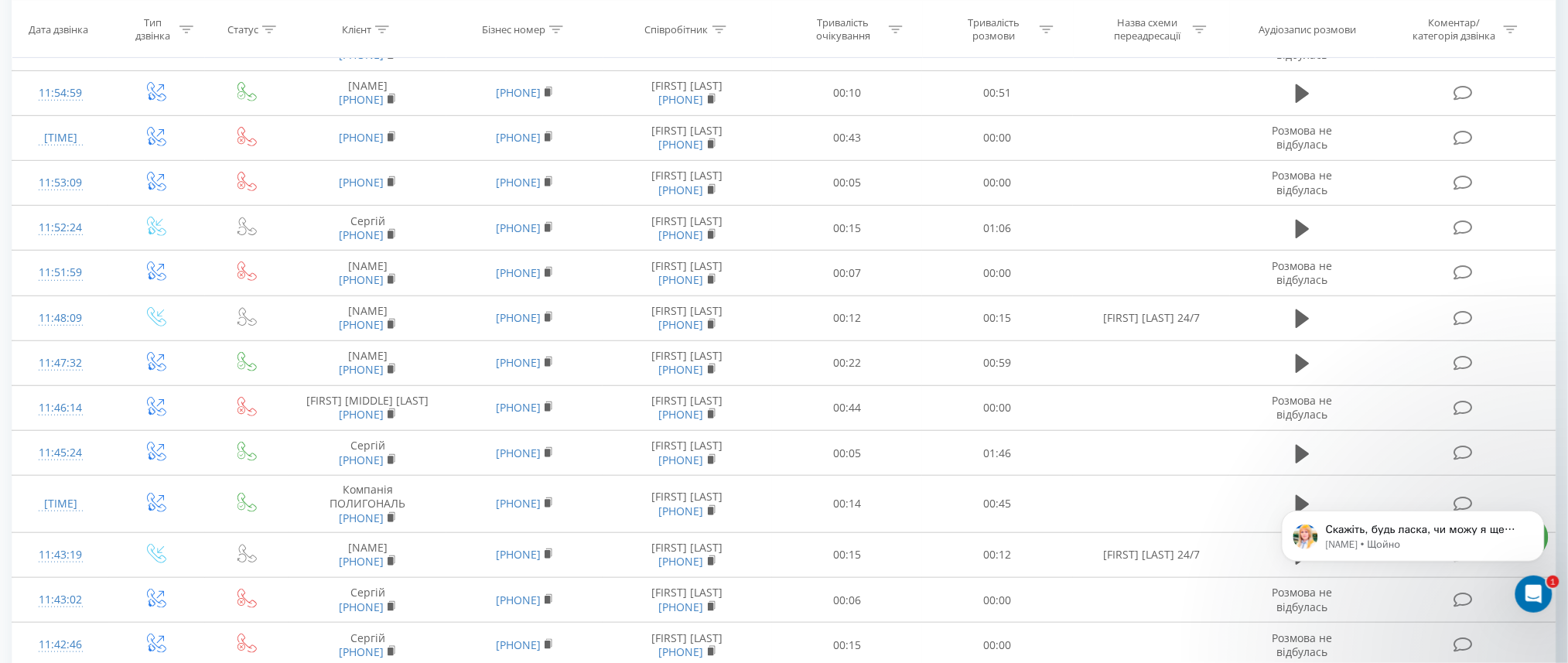 click on "Скажіть, будь ласка, чи можу я ще чимось допомогти на даний момент? [NAME] • Щойно" at bounding box center (1413, 549) 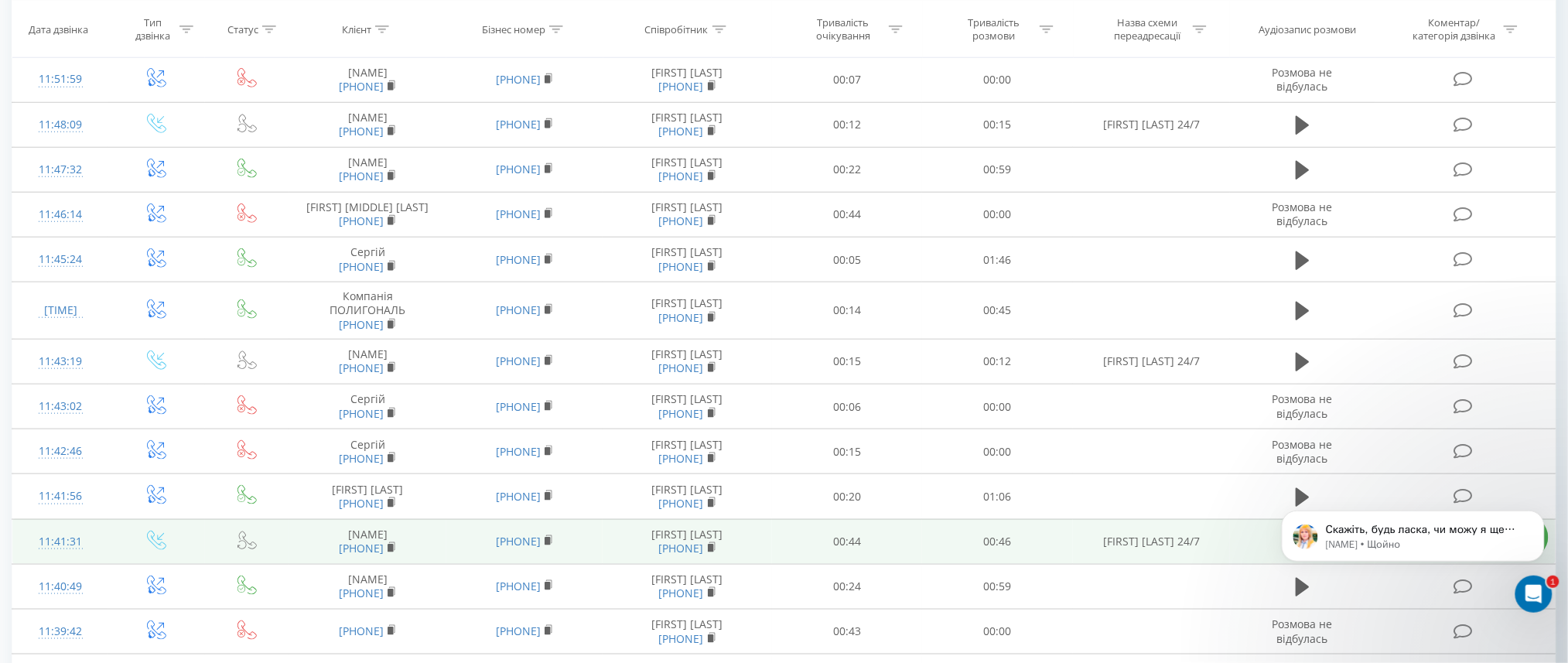 scroll, scrollTop: 412, scrollLeft: 0, axis: vertical 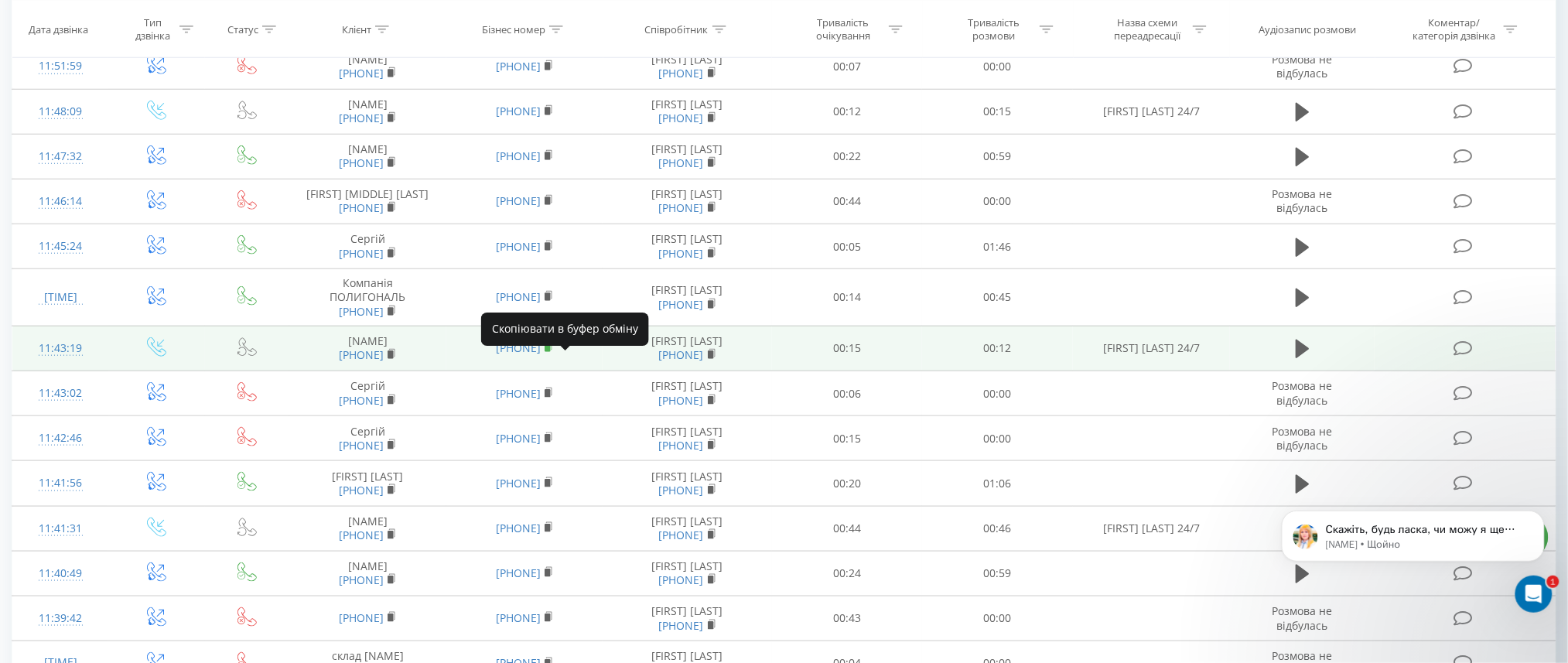 click 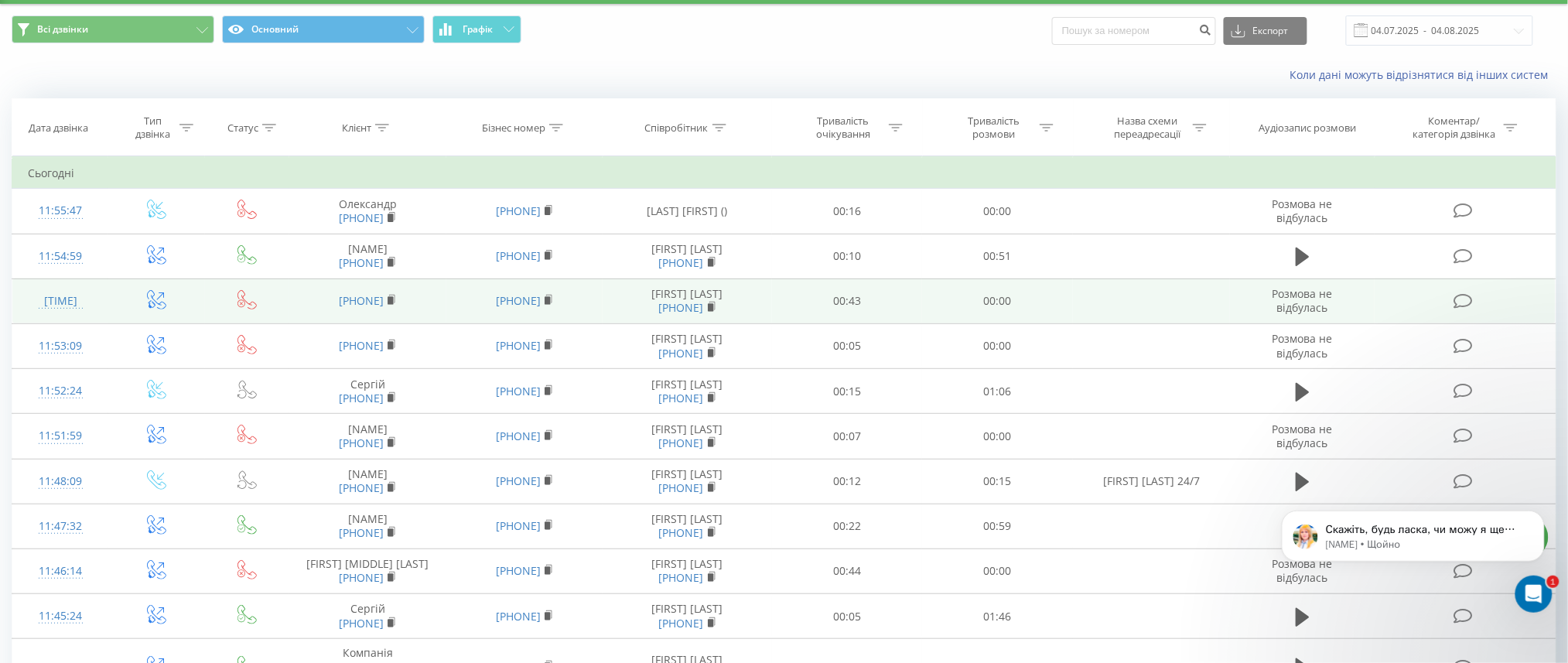 scroll, scrollTop: 0, scrollLeft: 0, axis: both 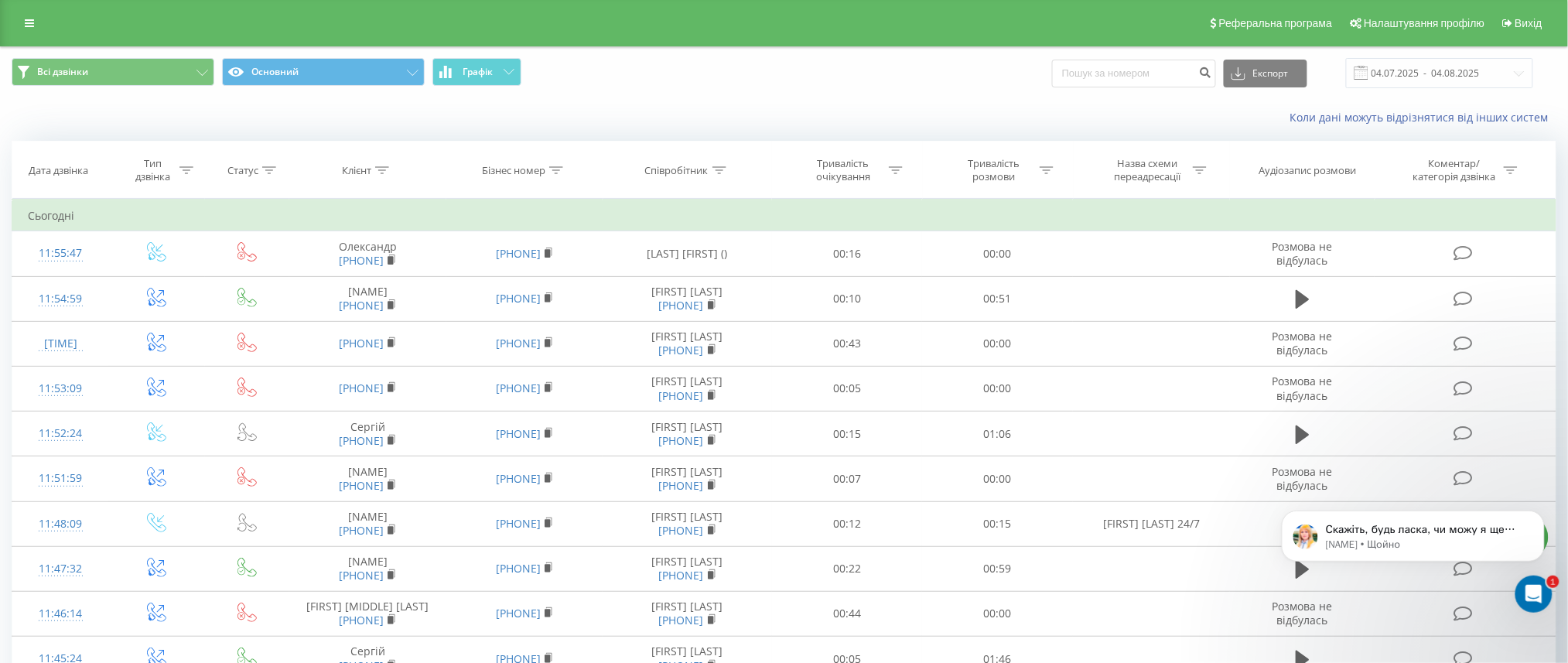 click on "Бізнес номер" at bounding box center [524, 170] 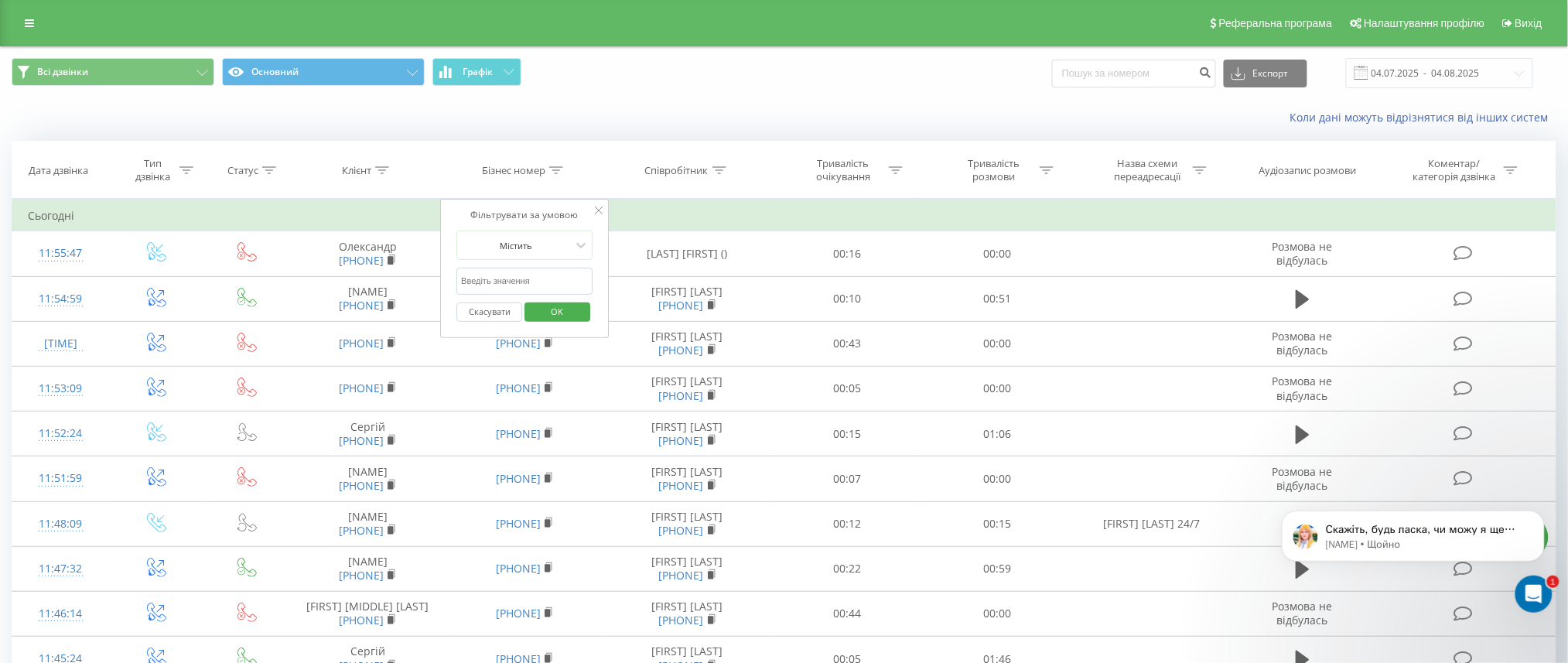 click at bounding box center [524, 281] 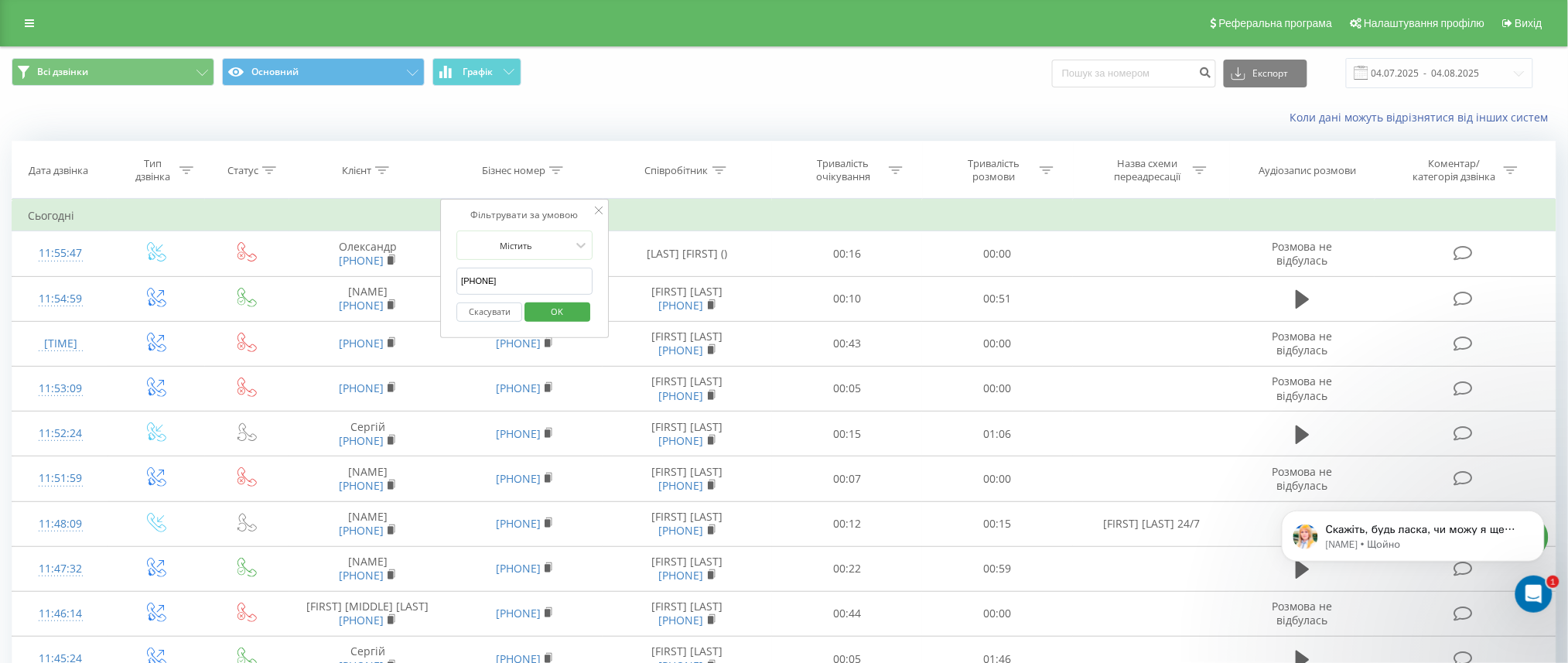click on "OK" at bounding box center (558, 311) 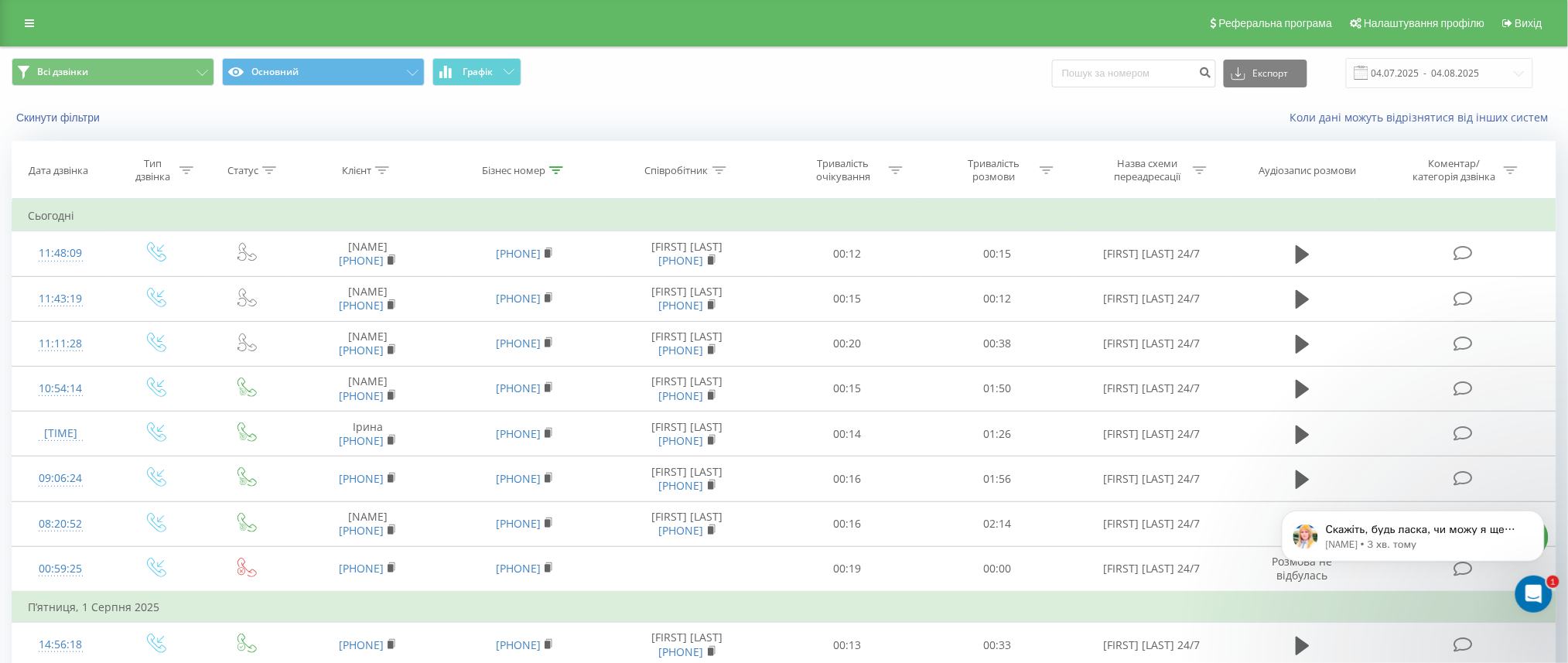 click on "Бізнес номер" at bounding box center [514, 170] 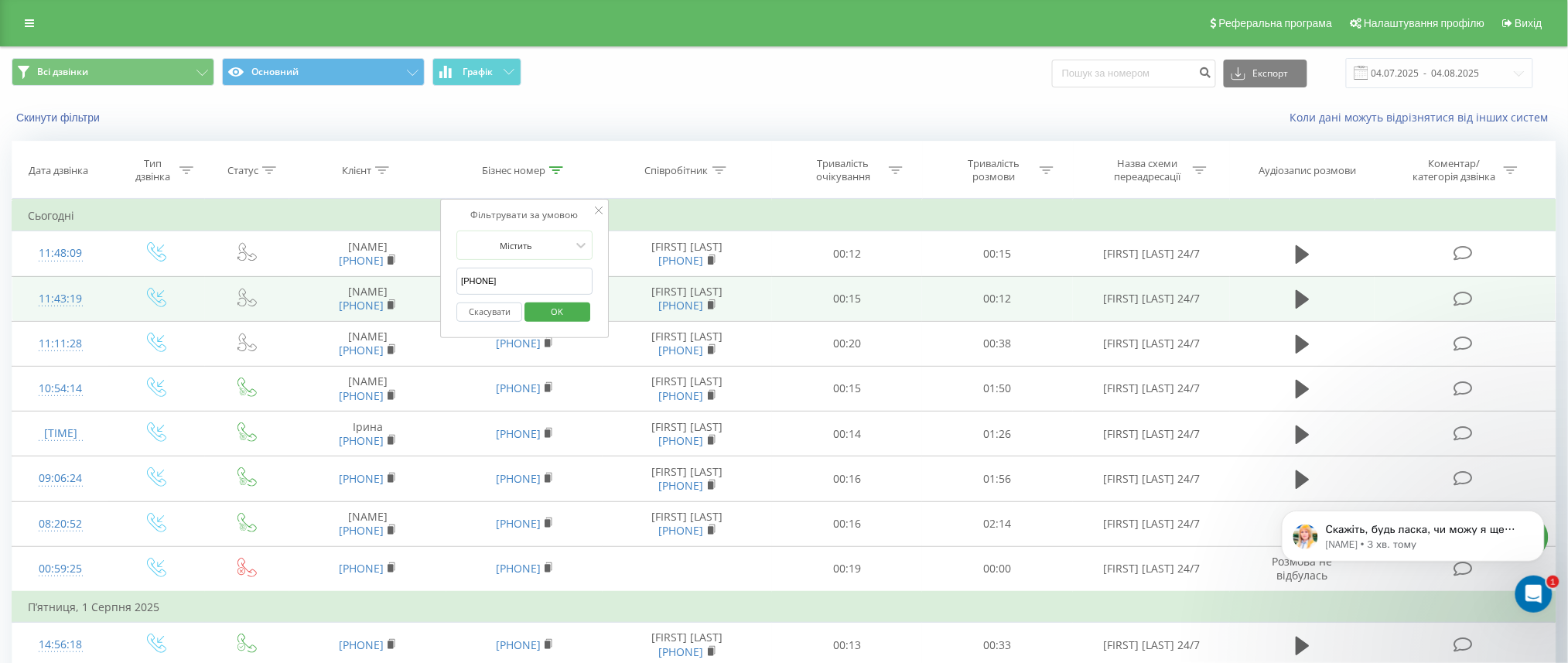 drag, startPoint x: 540, startPoint y: 270, endPoint x: 425, endPoint y: 279, distance: 115.35164 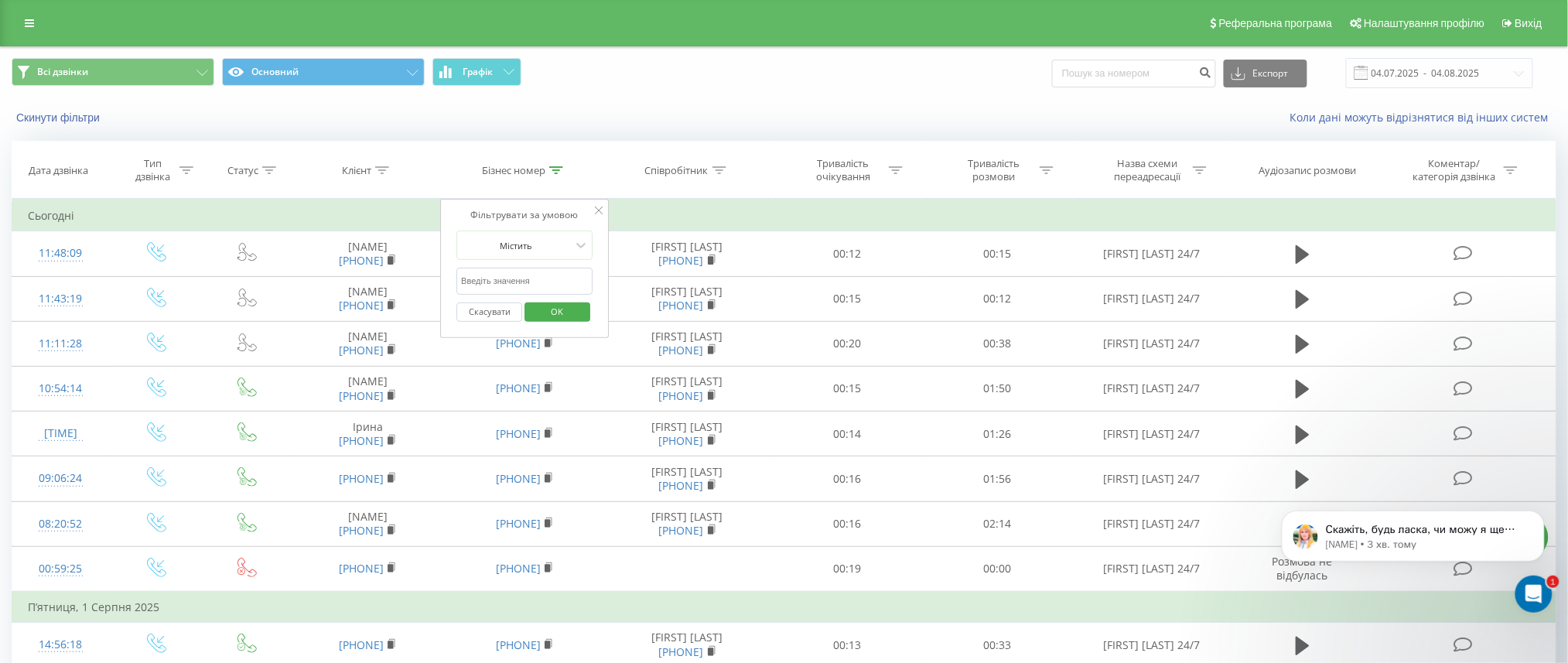 type 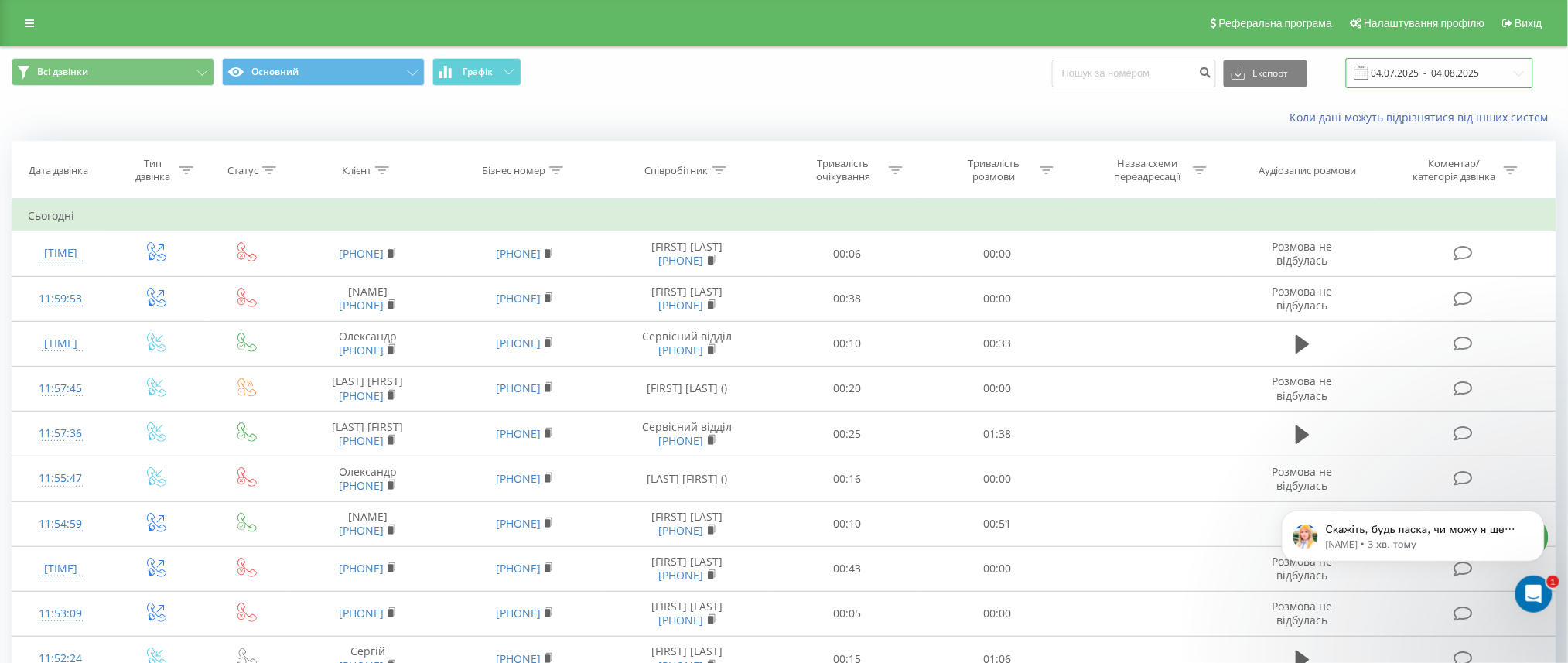 click on "04.07.2025  -  04.08.2025" at bounding box center [1440, 73] 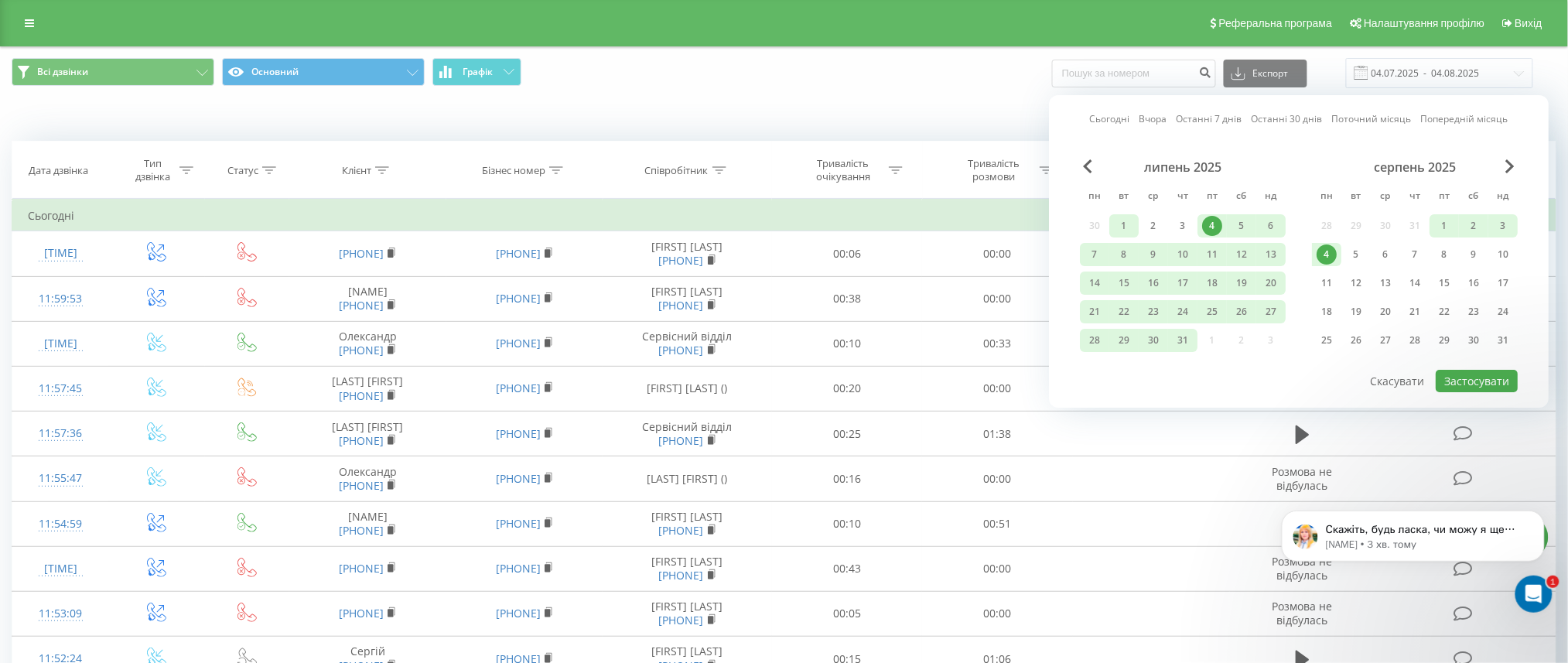 click on "1" at bounding box center (1124, 226) 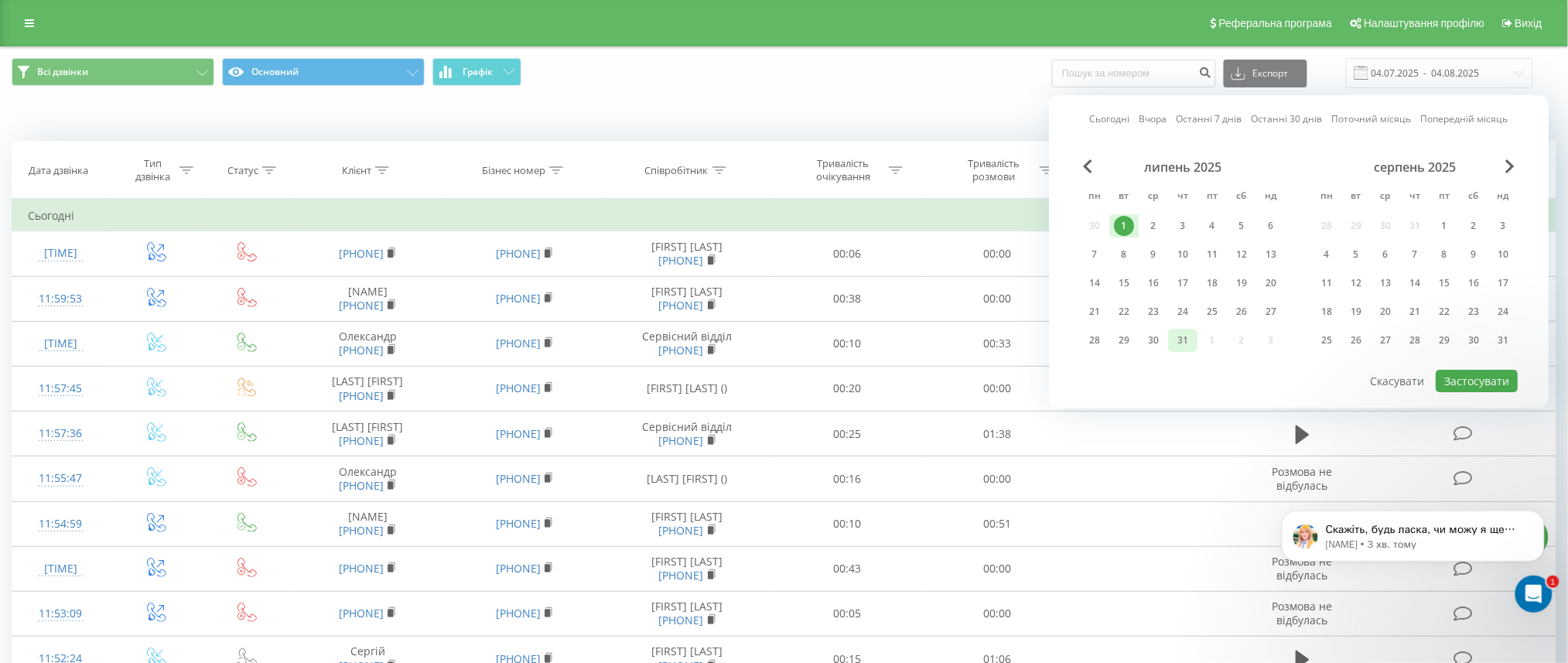 click on "31" at bounding box center (1183, 340) 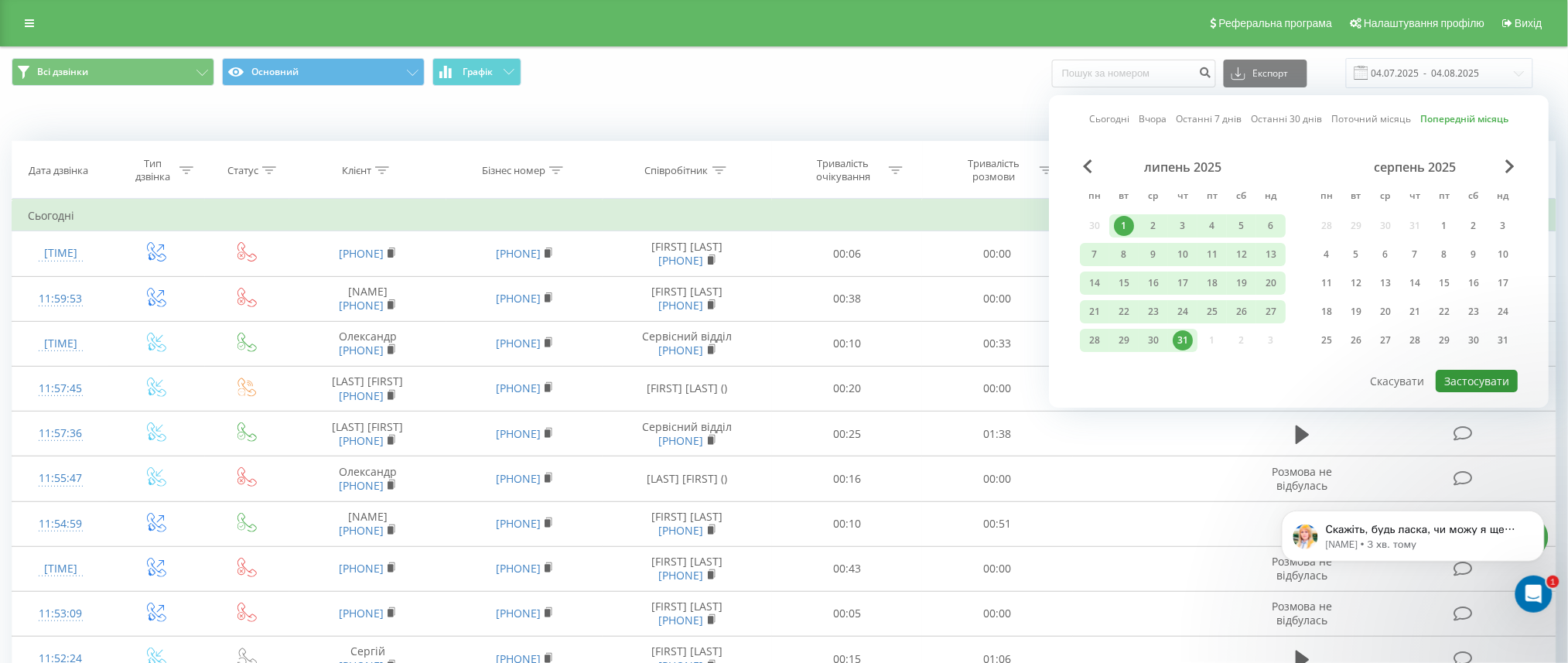 click on "Застосувати" at bounding box center [1477, 381] 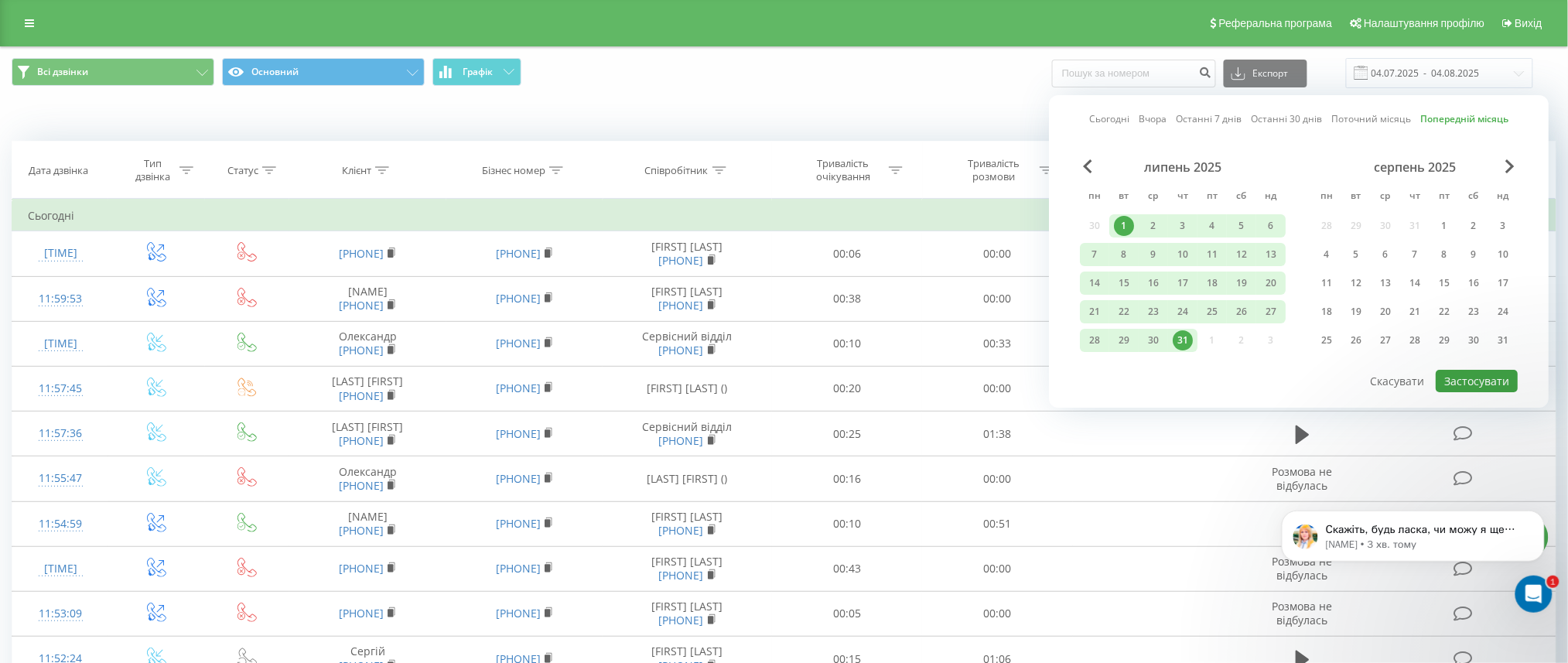type on "01.07.2025  -  31.07.2025" 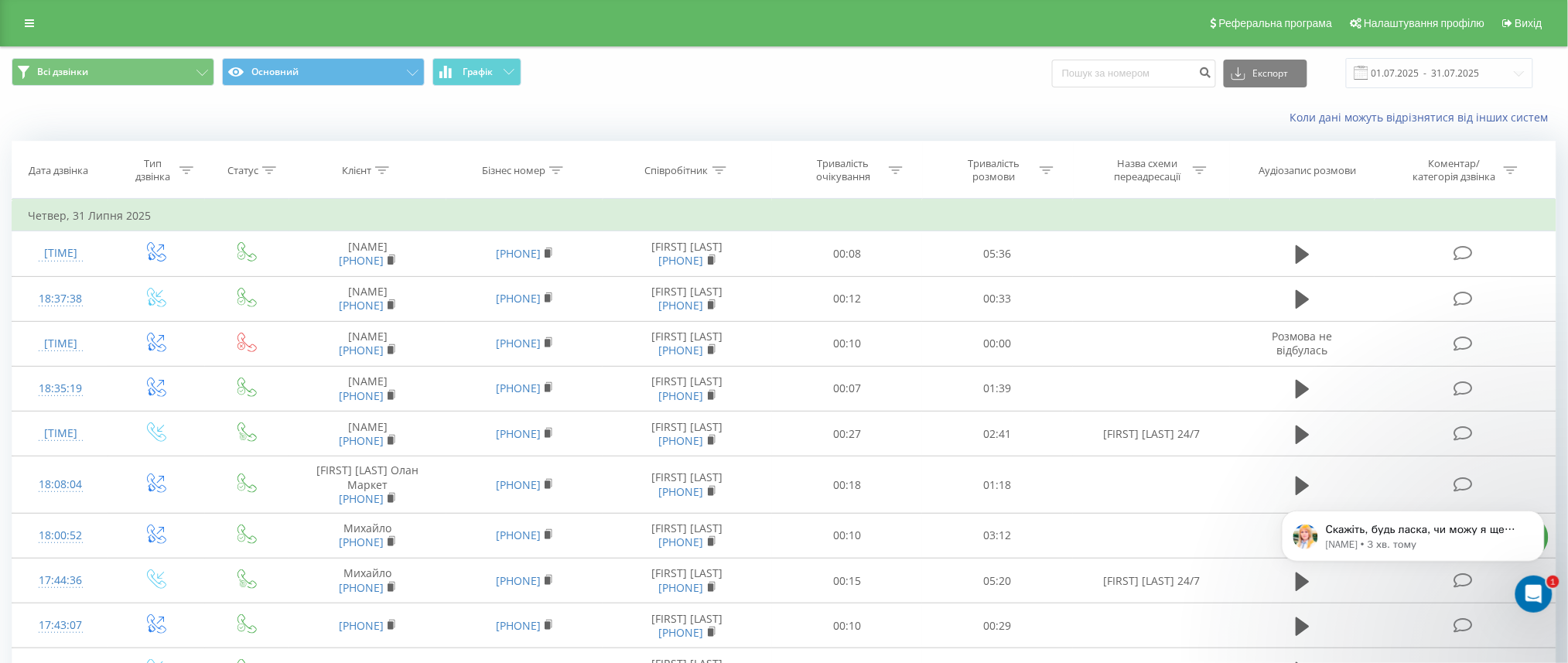 click on "Співробітник" at bounding box center [677, 170] 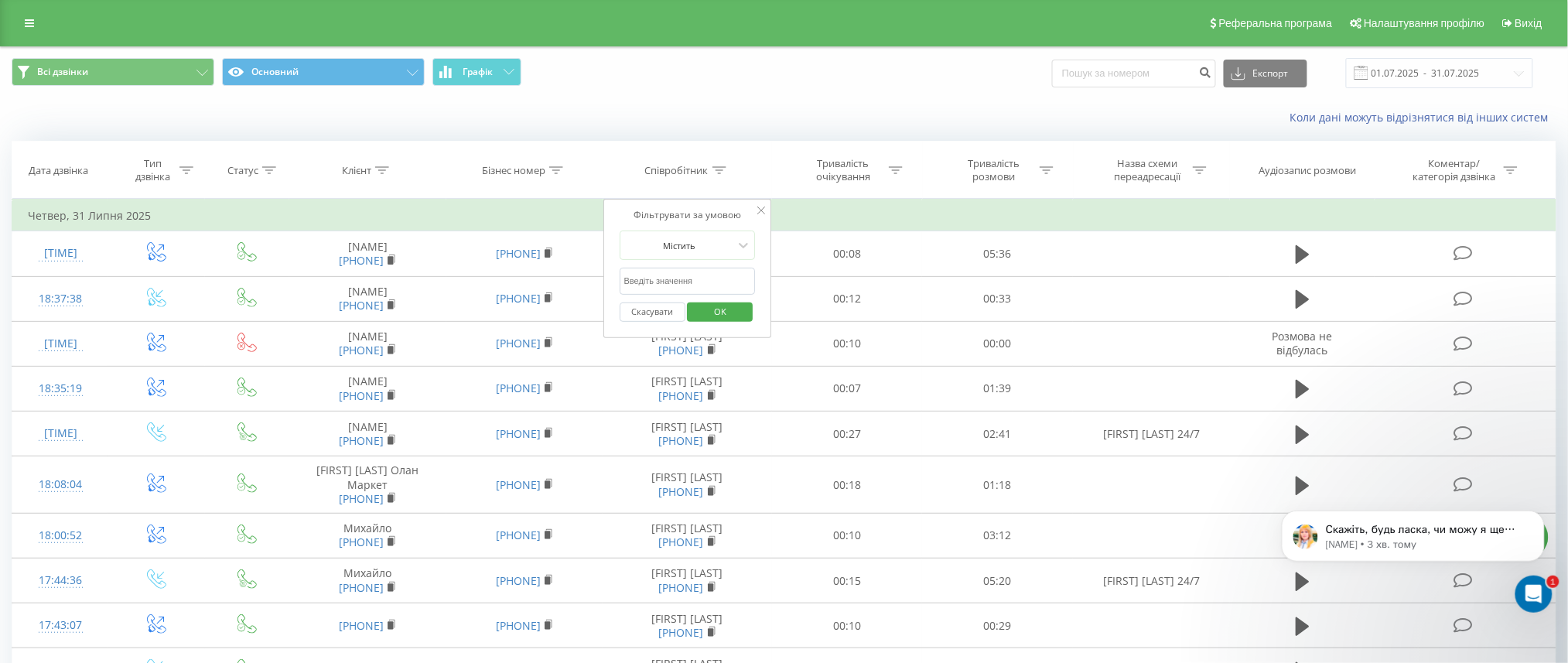 click at bounding box center [688, 281] 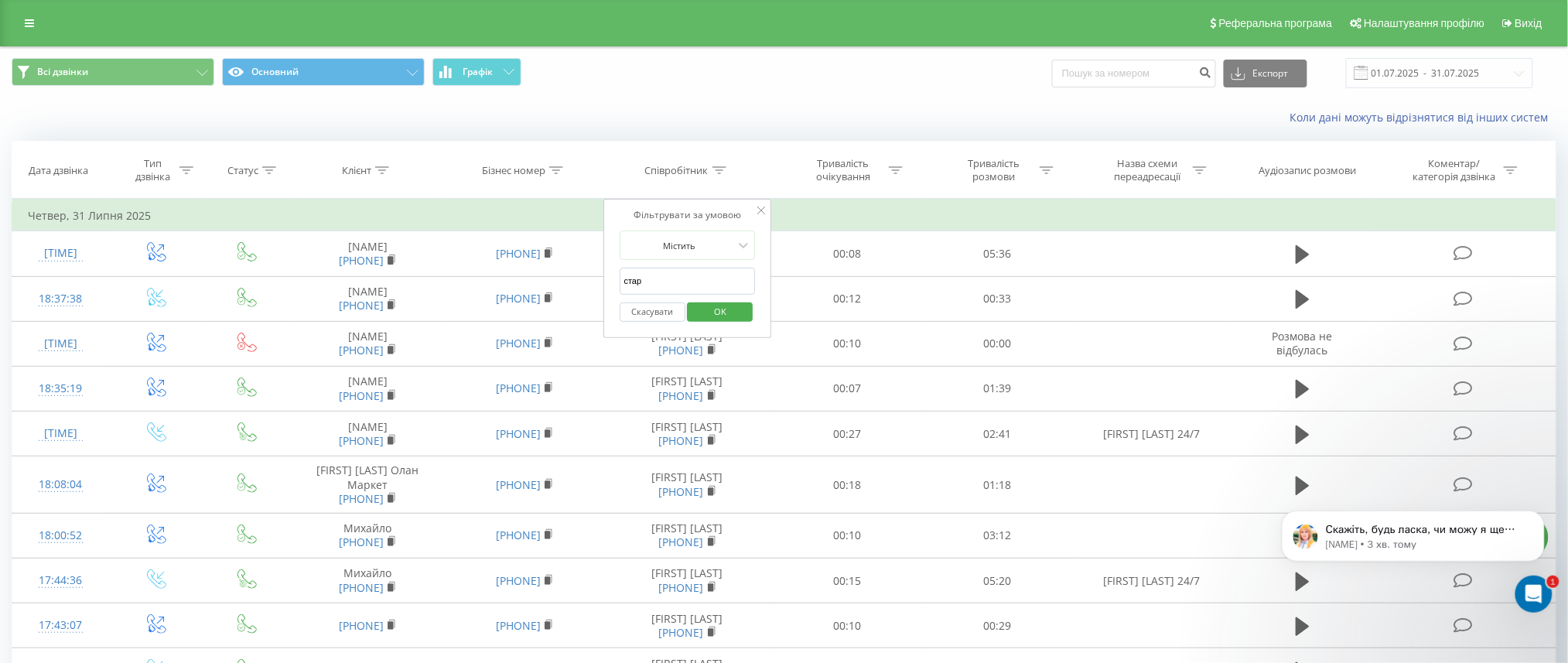 type on "старо" 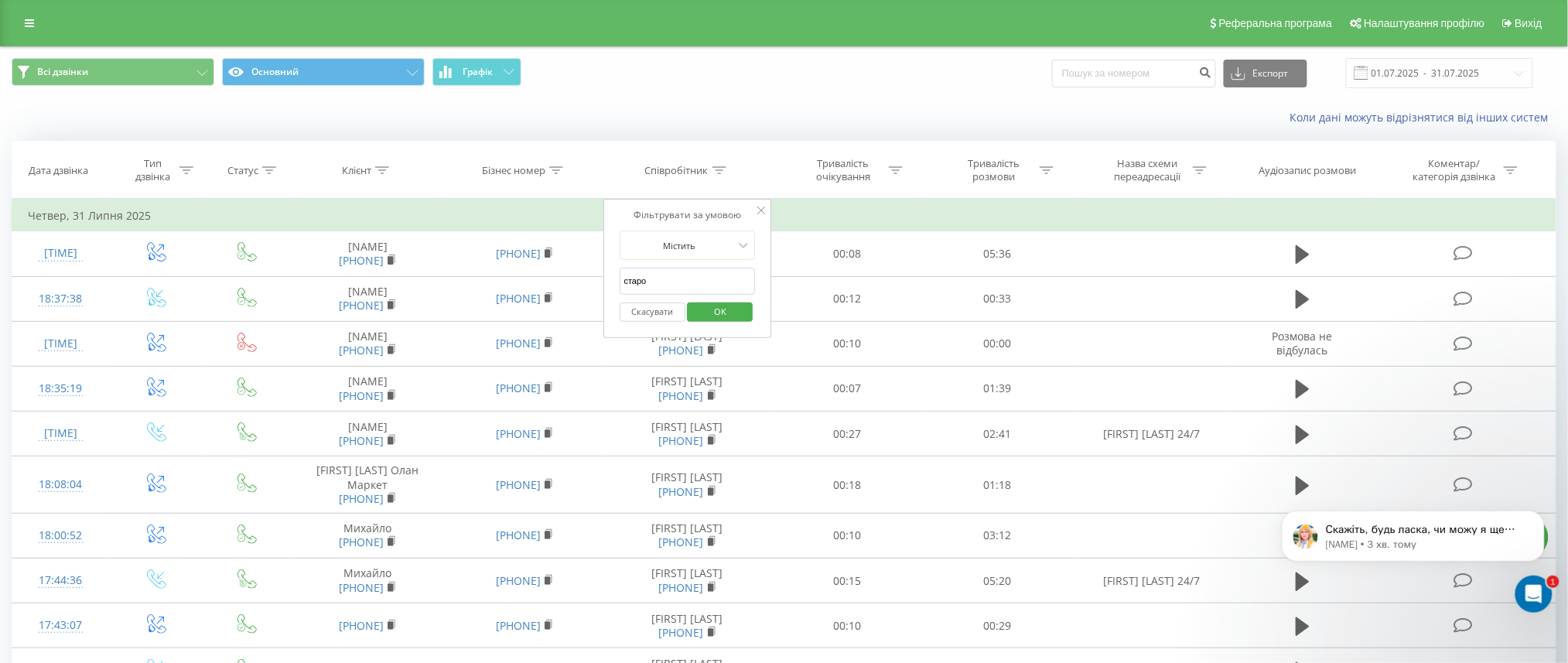 click on "OK" at bounding box center [720, 312] 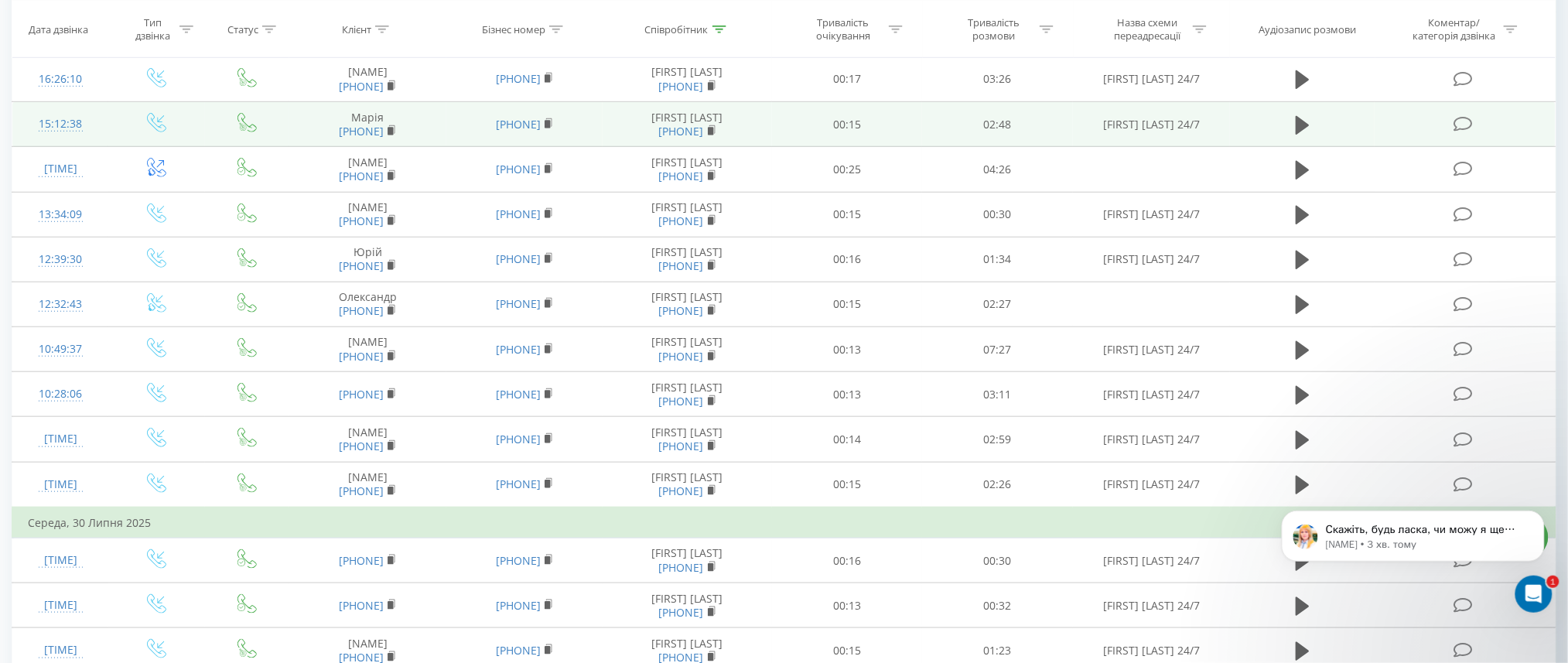 scroll, scrollTop: 0, scrollLeft: 0, axis: both 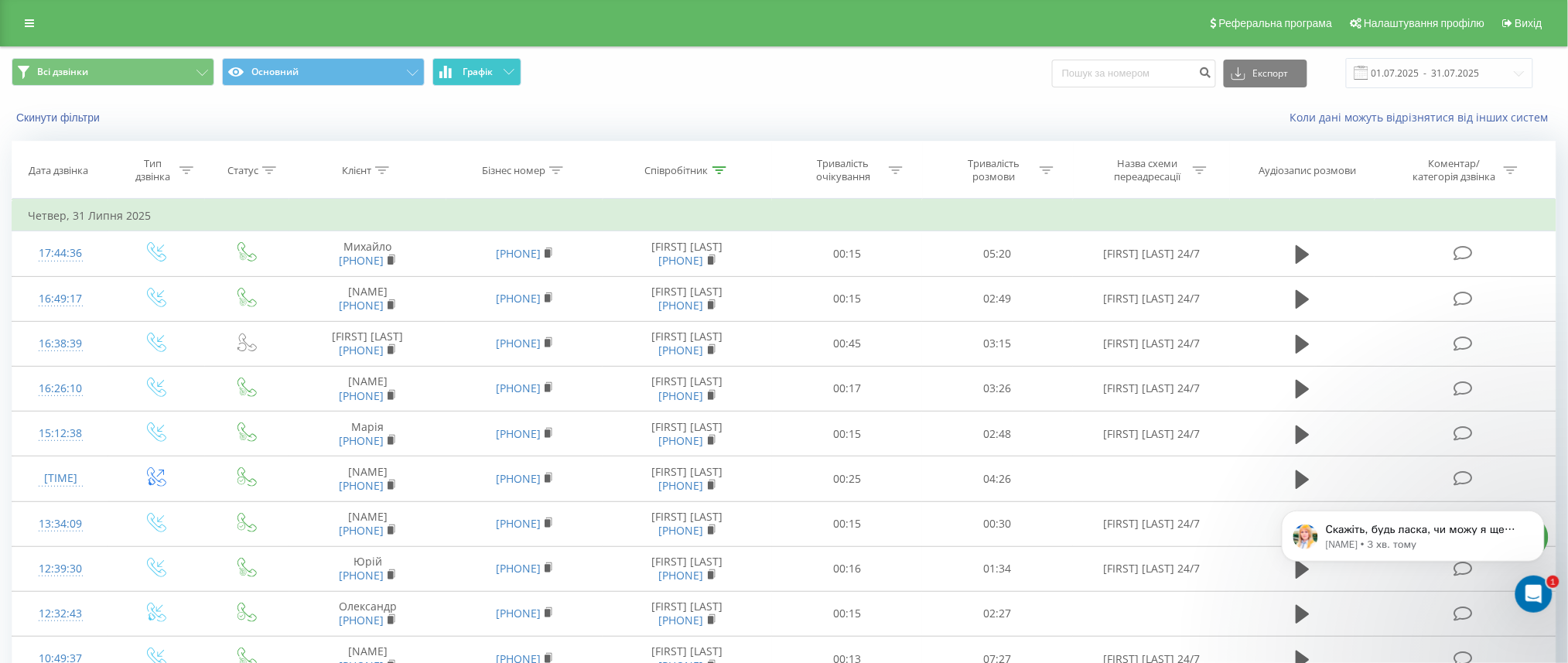 click on "Графік" at bounding box center [477, 72] 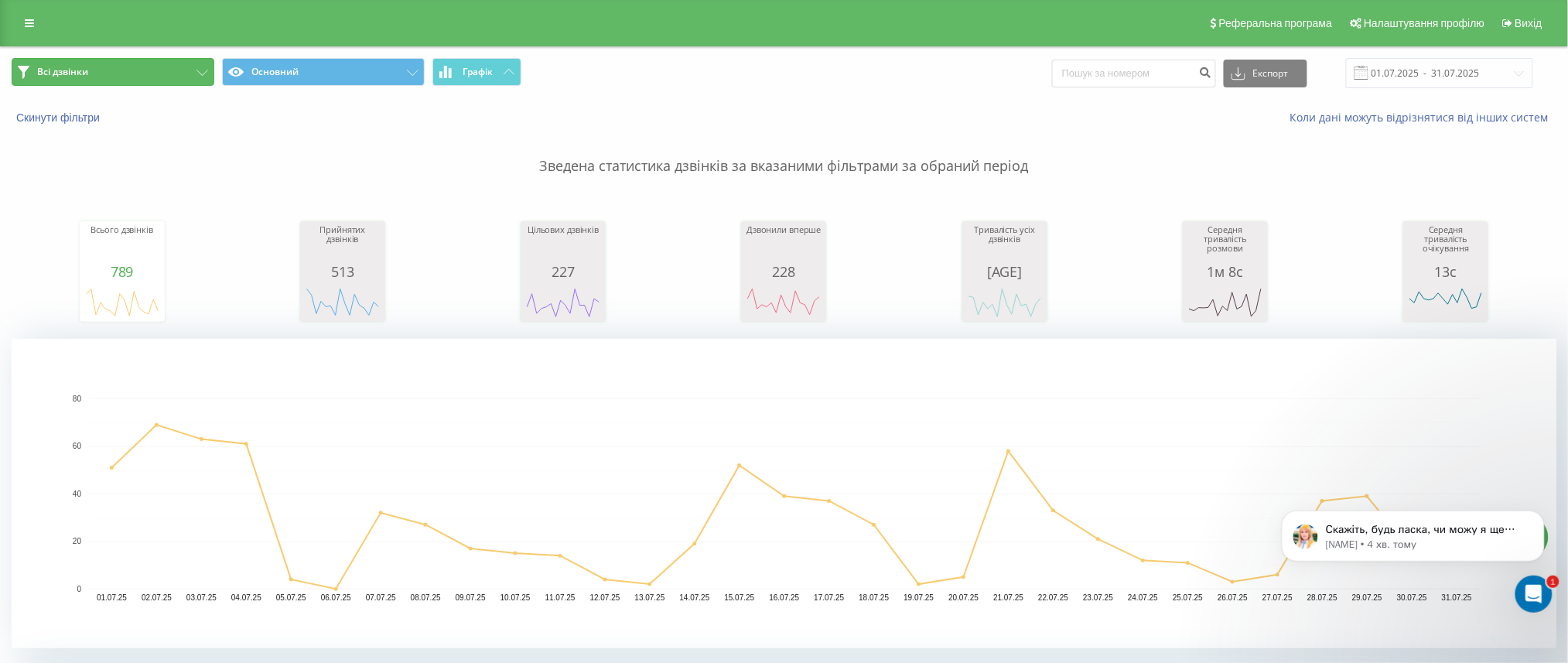 click on "Всі дзвінки" at bounding box center [113, 72] 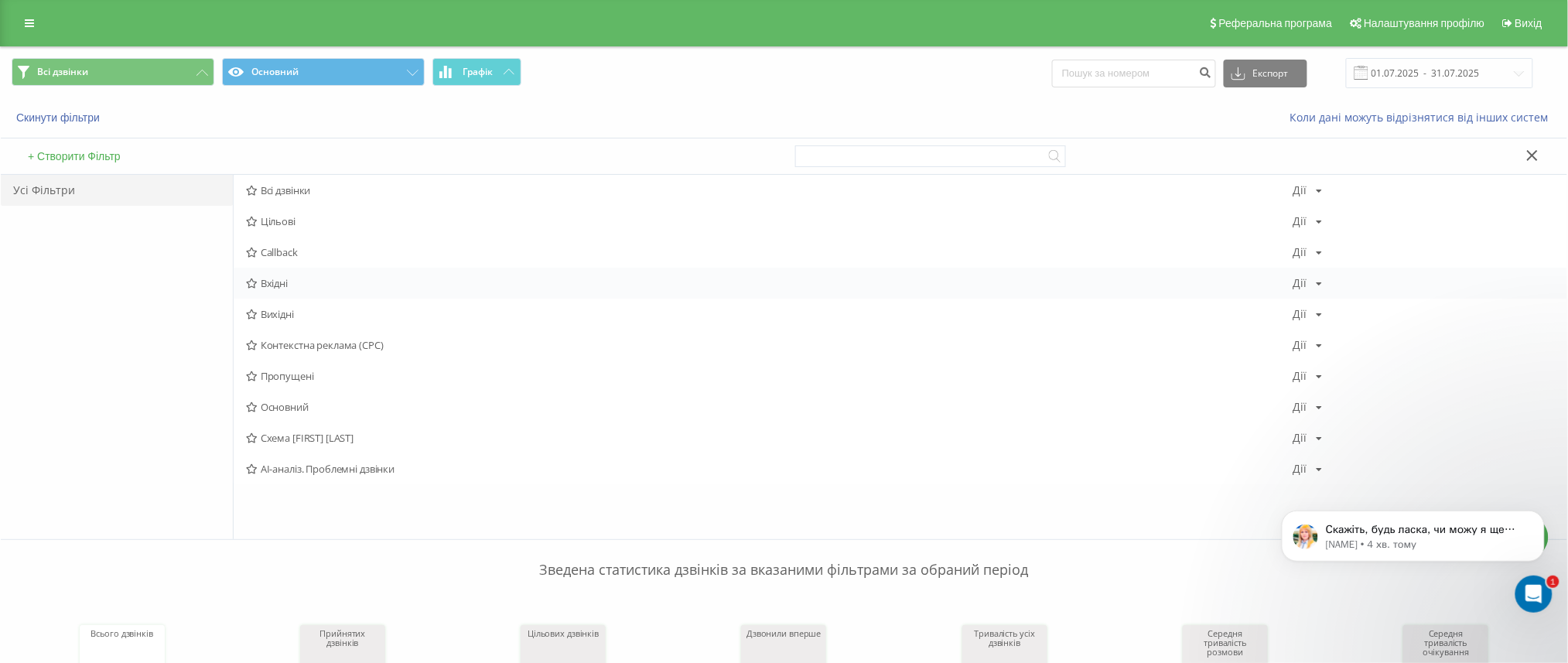 click on "Вхідні" at bounding box center [770, 283] 